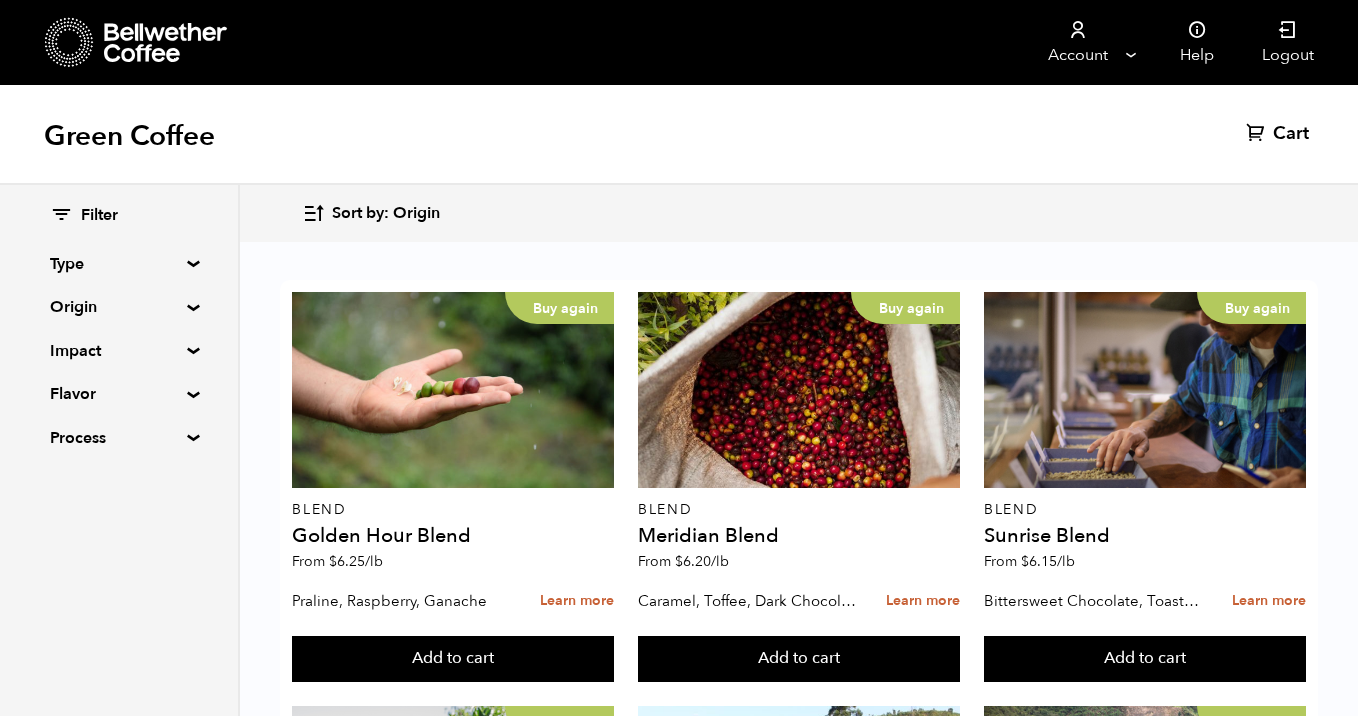 scroll, scrollTop: 0, scrollLeft: 0, axis: both 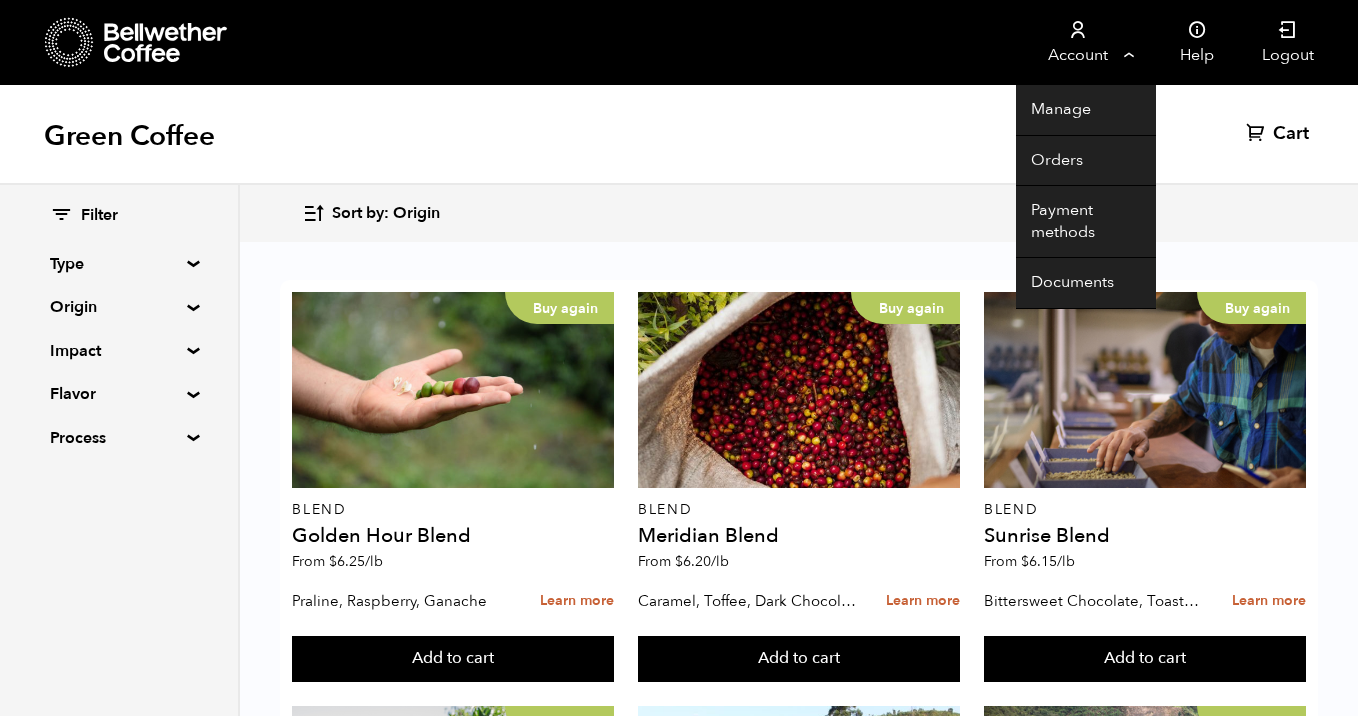 click on "Account" at bounding box center [1077, 42] 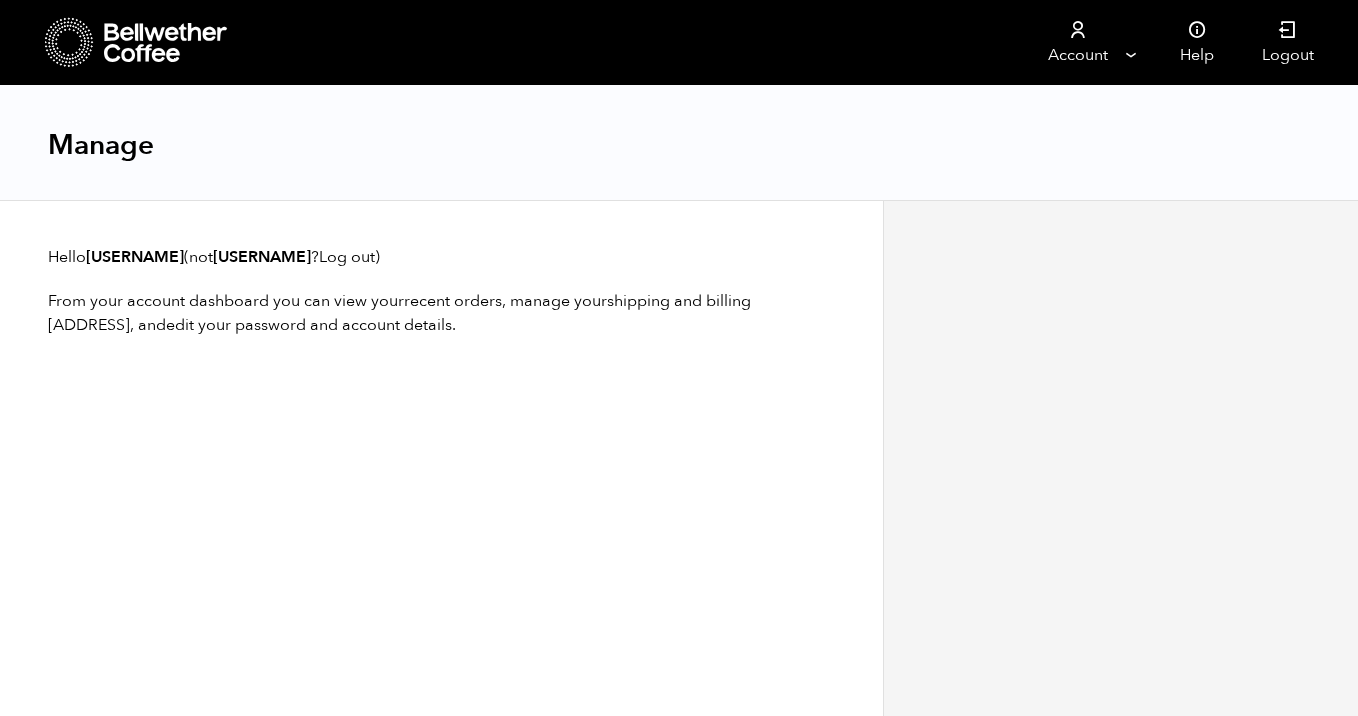 scroll, scrollTop: 0, scrollLeft: 0, axis: both 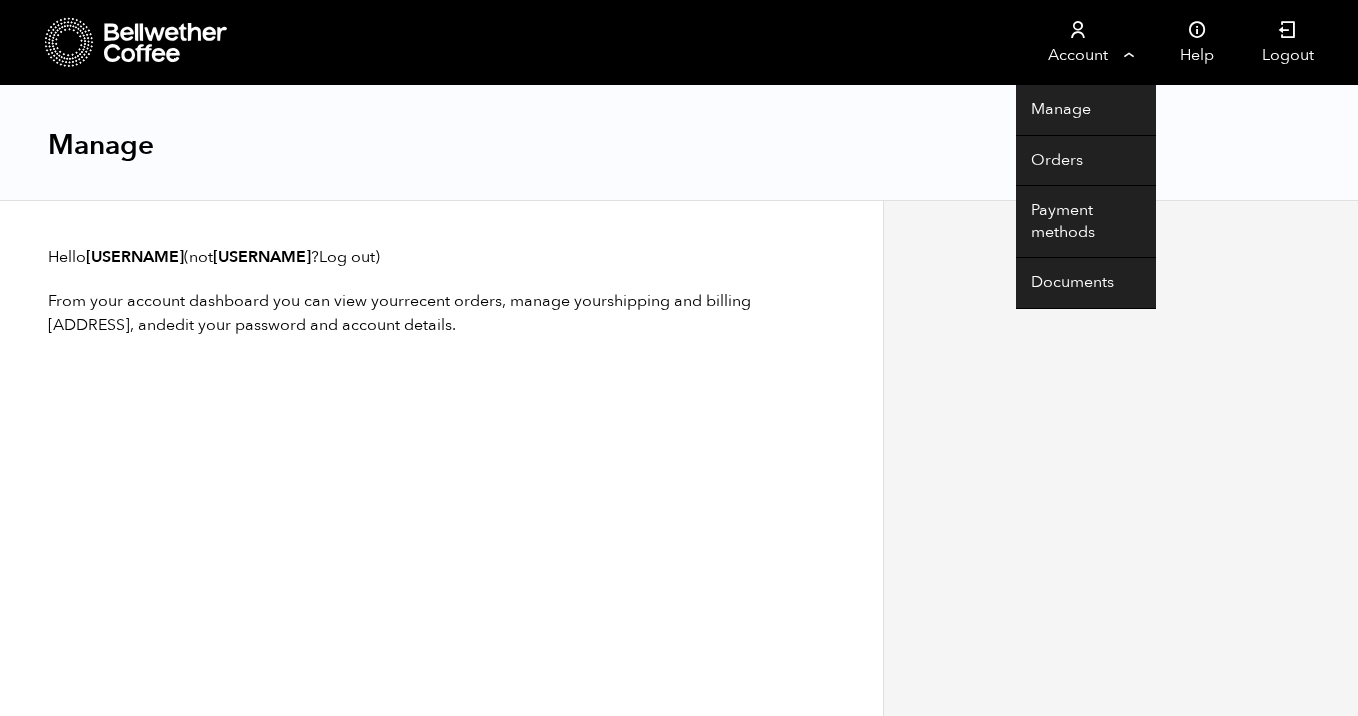 click on "Account" at bounding box center (1077, 42) 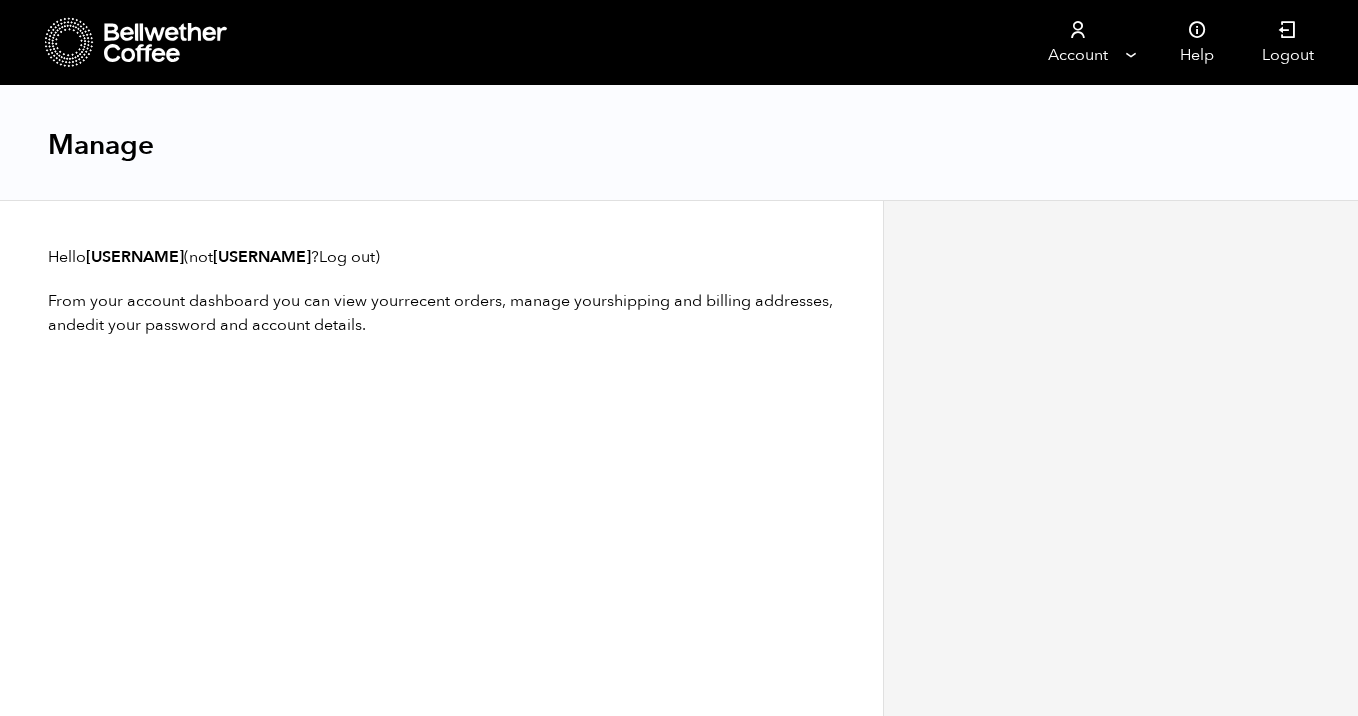 scroll, scrollTop: 0, scrollLeft: 0, axis: both 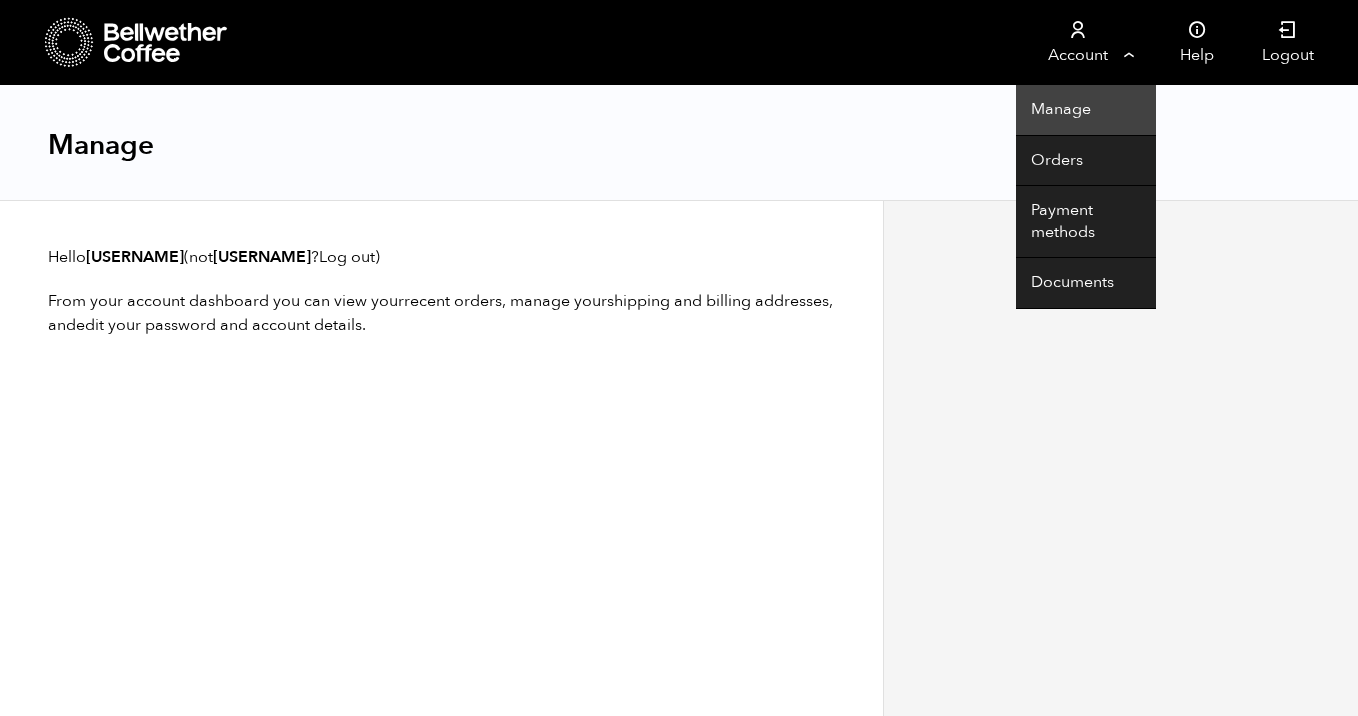 click on "Manage" at bounding box center [1086, 110] 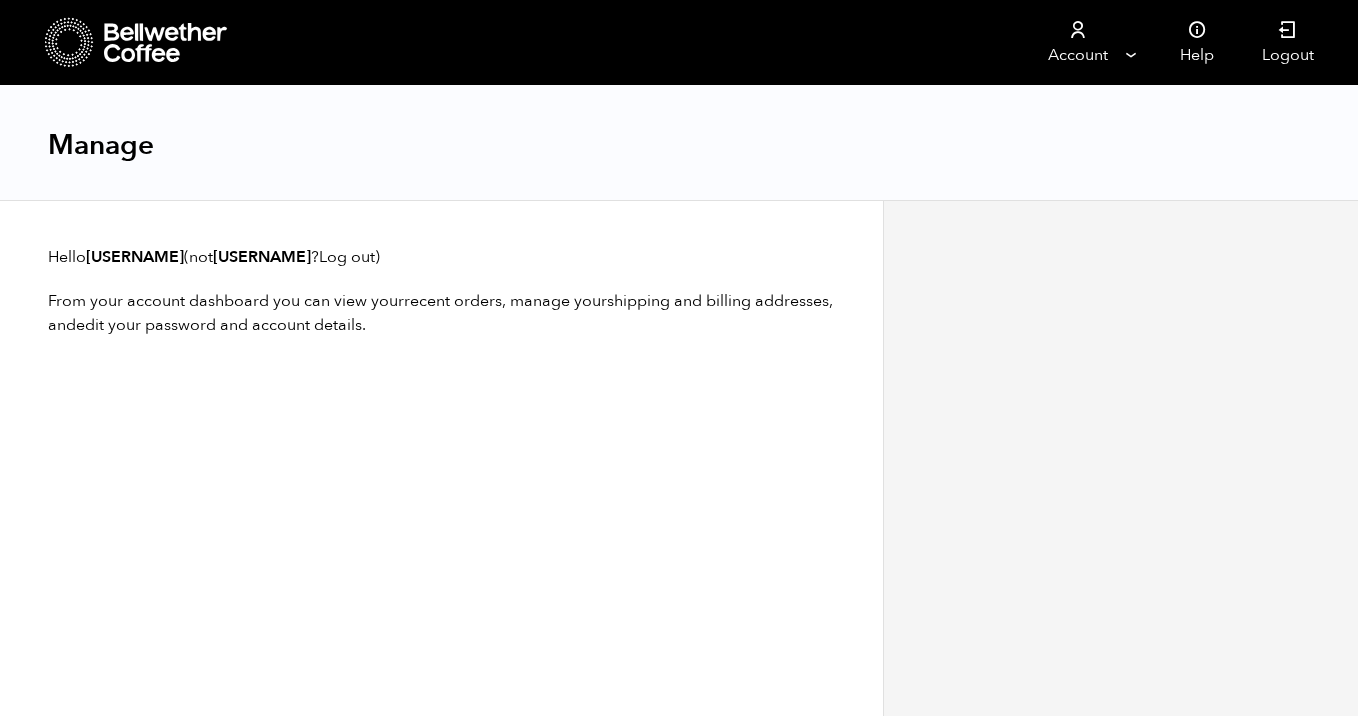 scroll, scrollTop: 0, scrollLeft: 0, axis: both 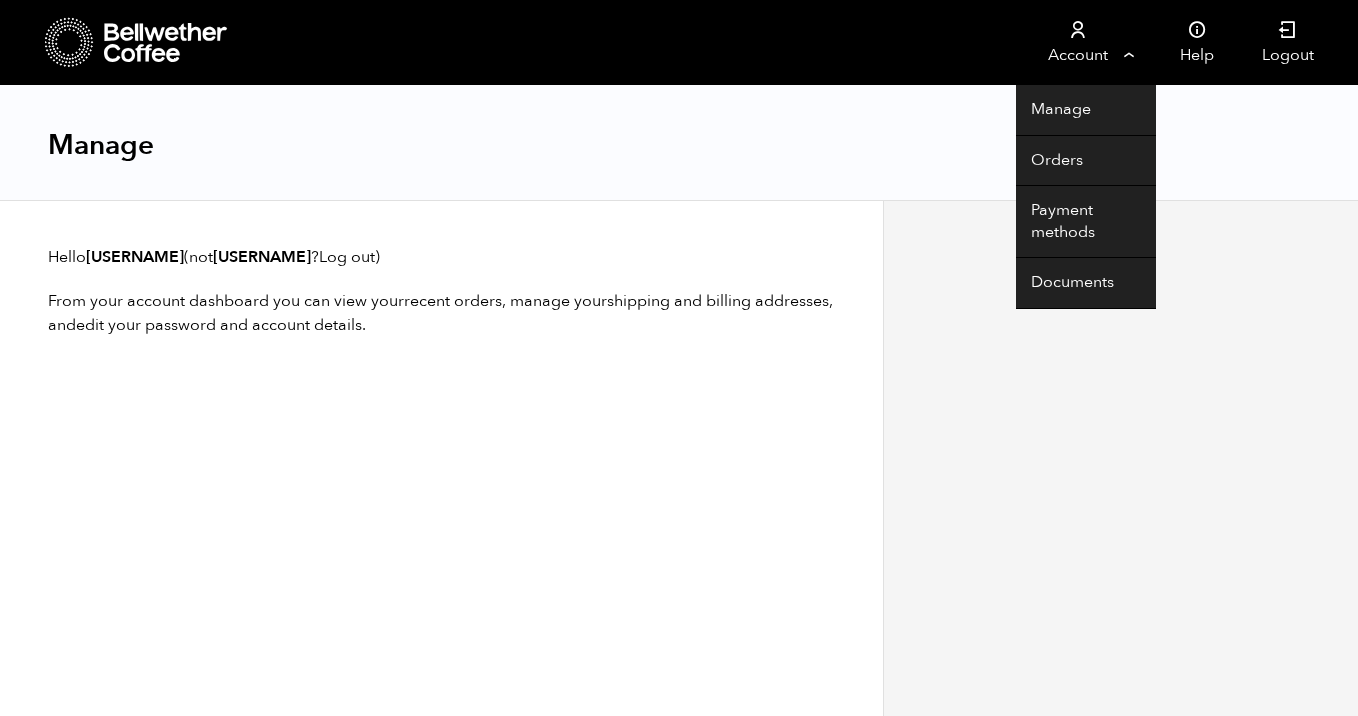 click on "Account" at bounding box center (1077, 42) 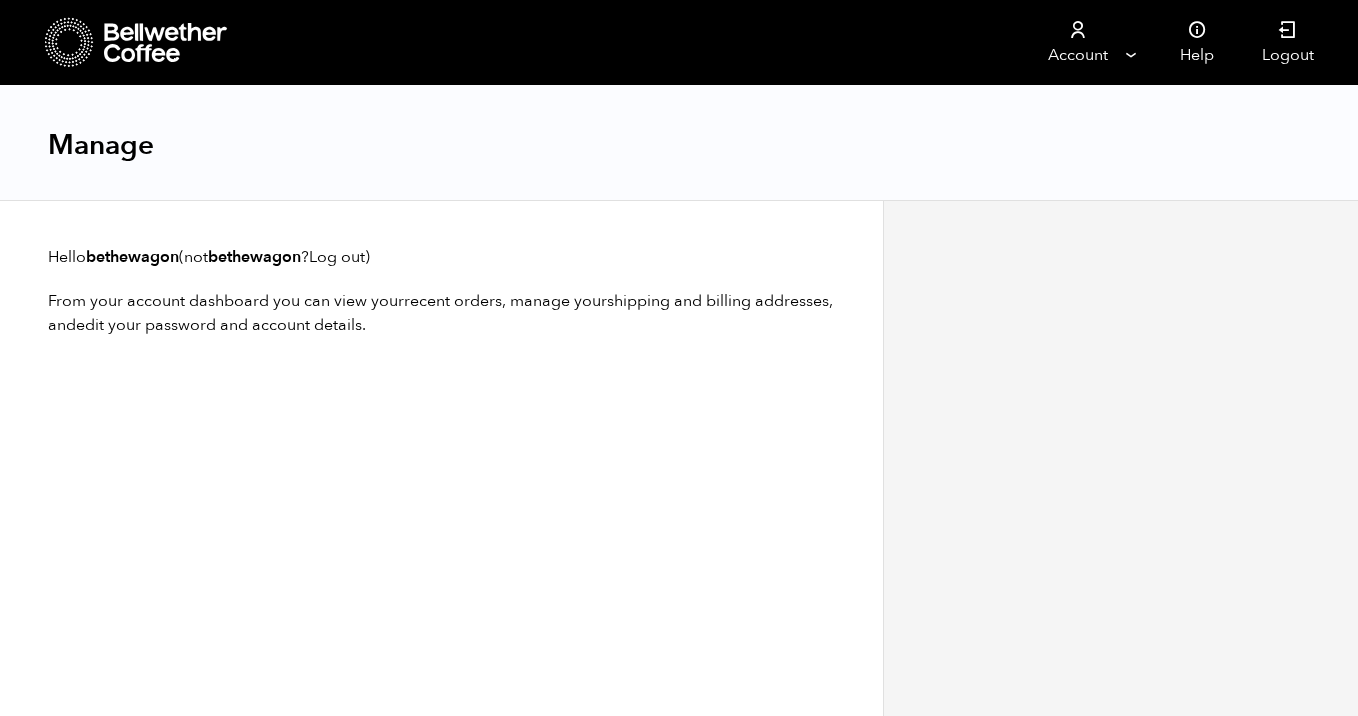 scroll, scrollTop: 0, scrollLeft: 0, axis: both 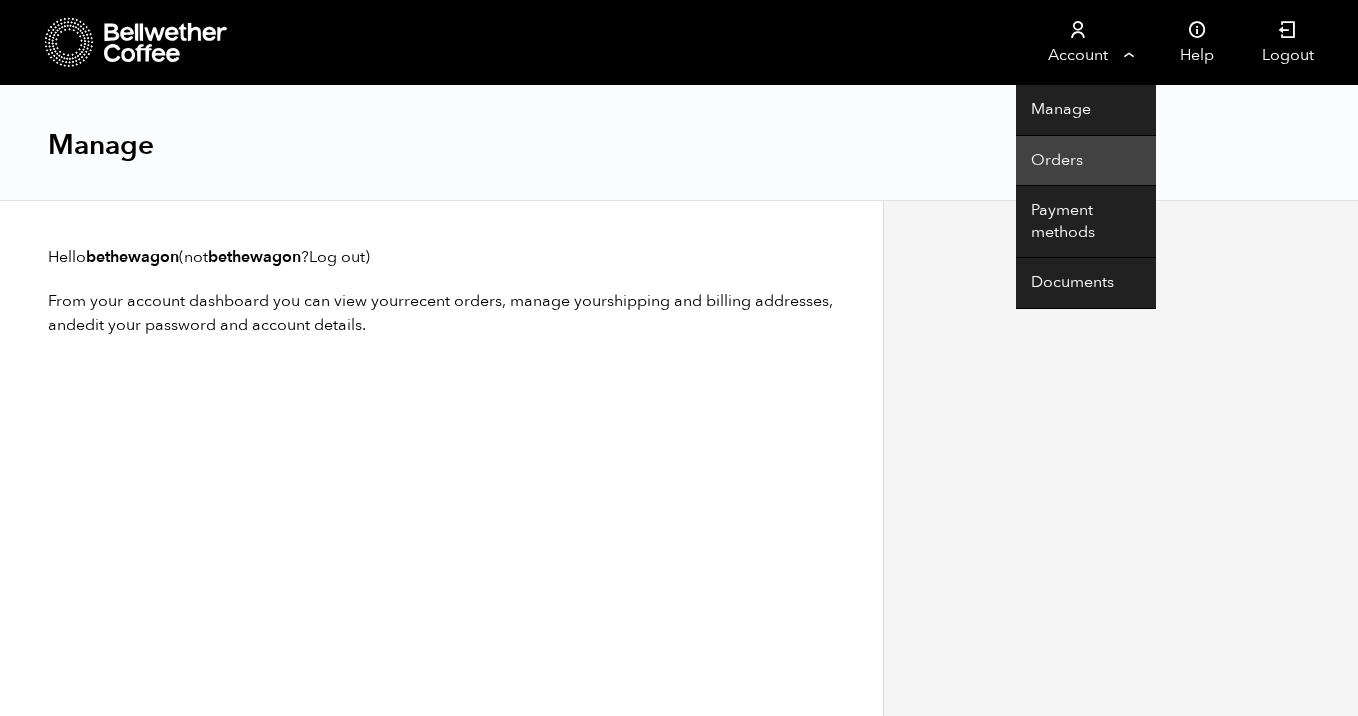 click on "Orders" at bounding box center (1086, 161) 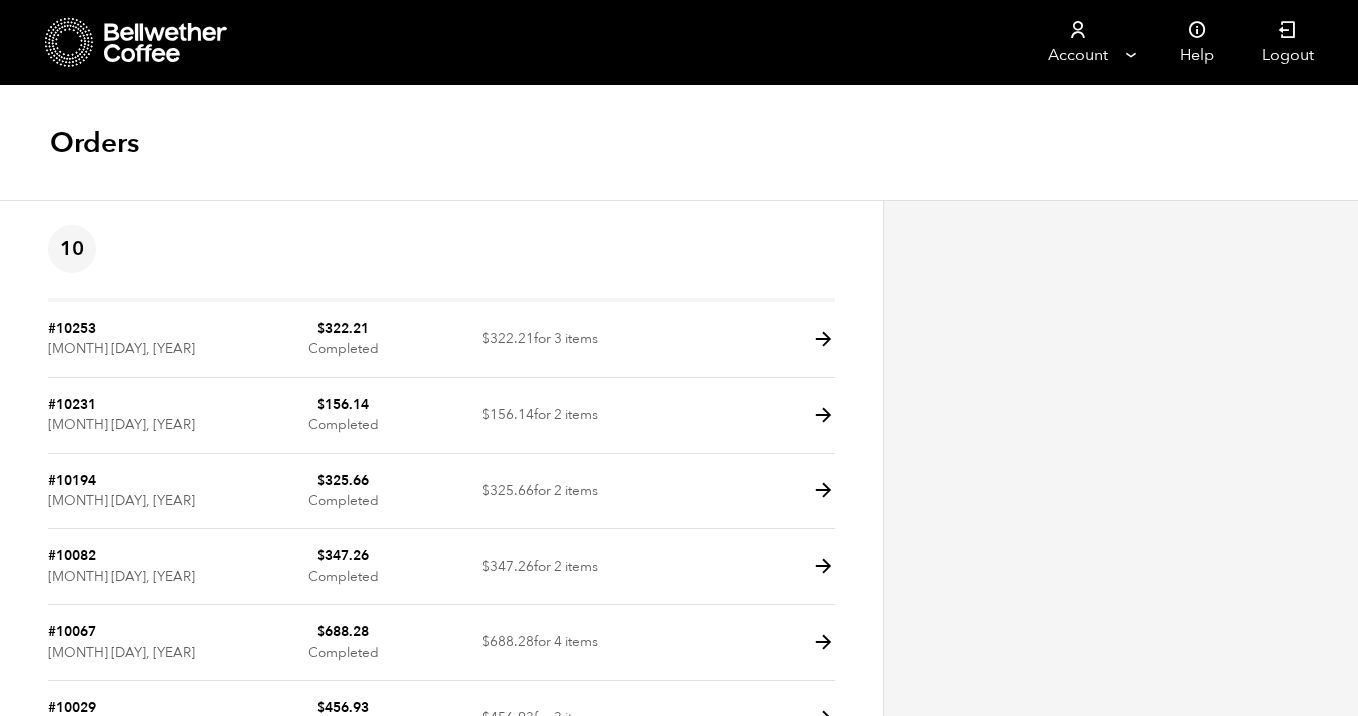 scroll, scrollTop: 0, scrollLeft: 0, axis: both 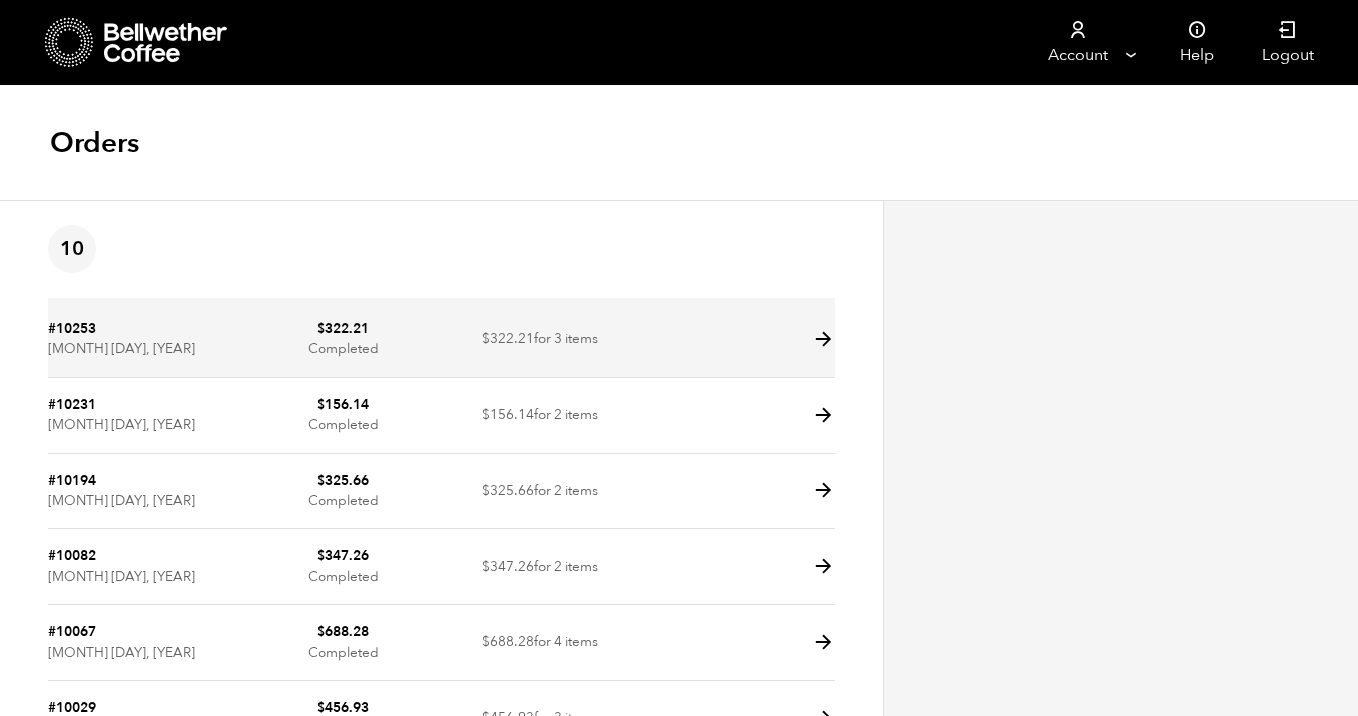 click at bounding box center [823, 339] 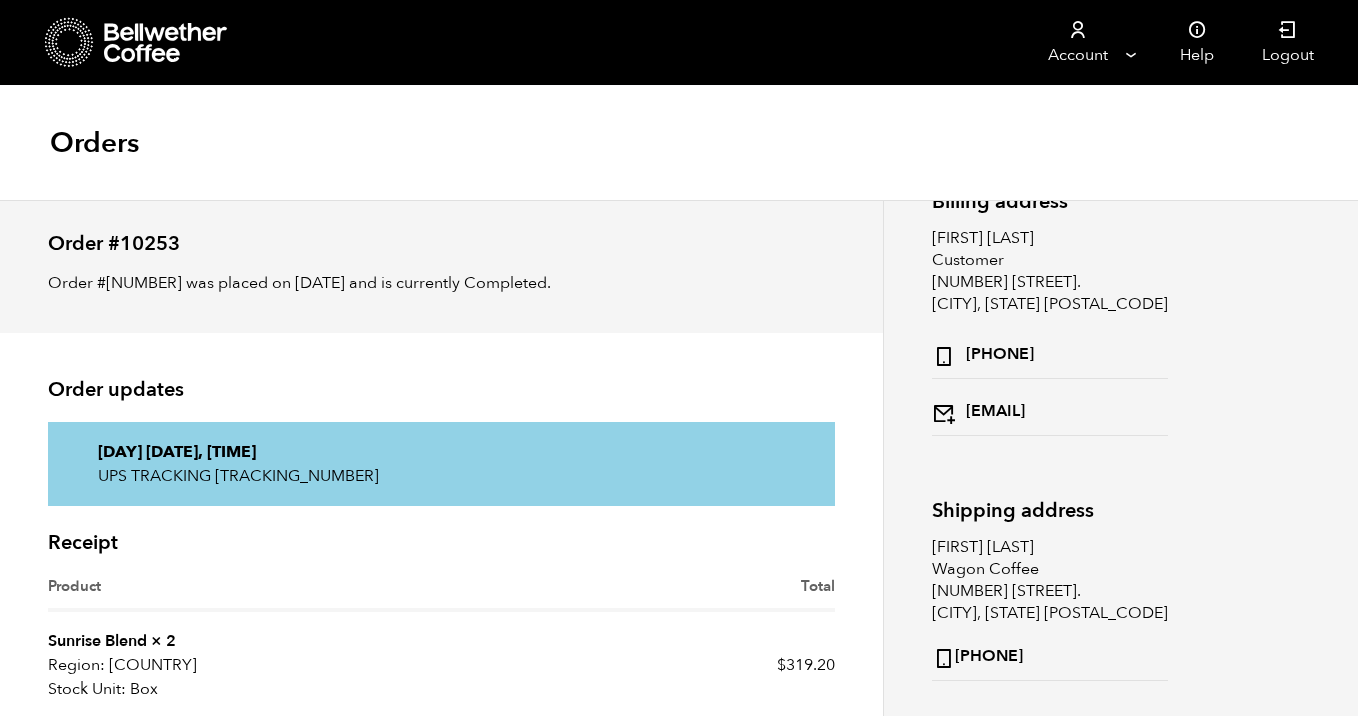 scroll, scrollTop: 0, scrollLeft: 0, axis: both 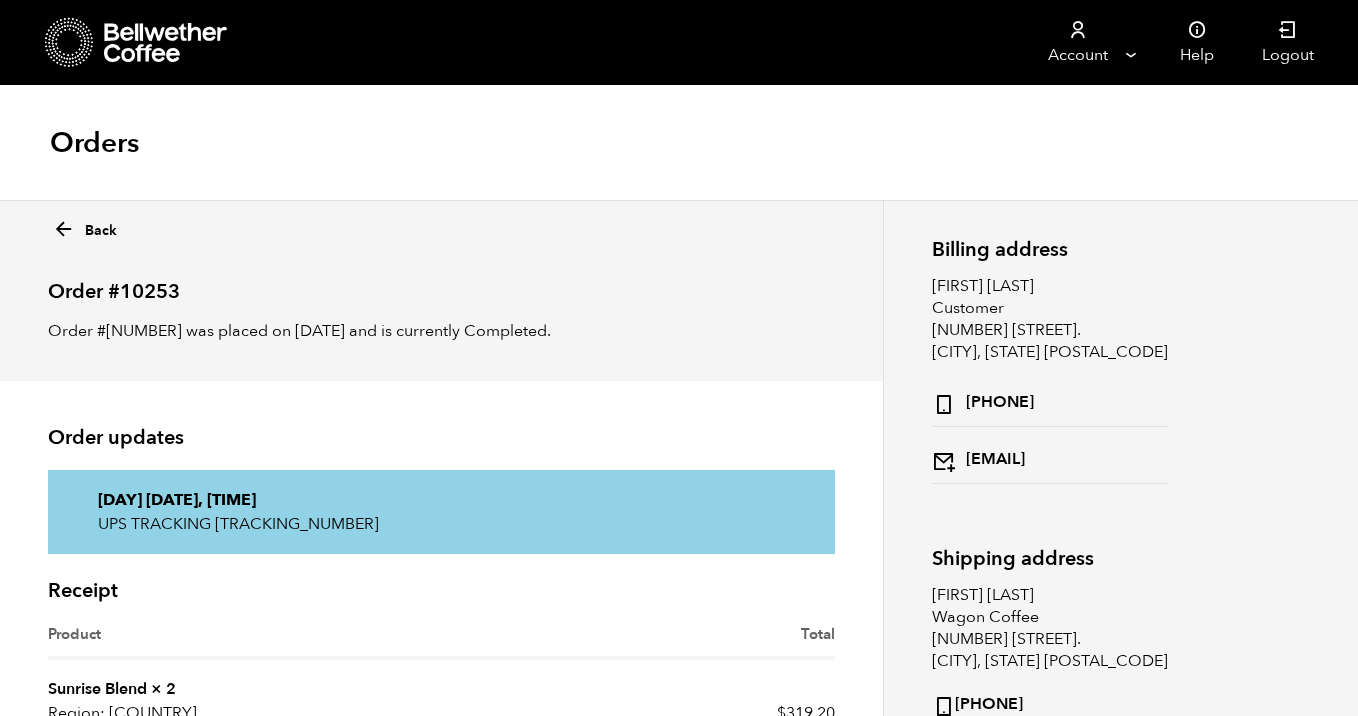 click at bounding box center [63, 229] 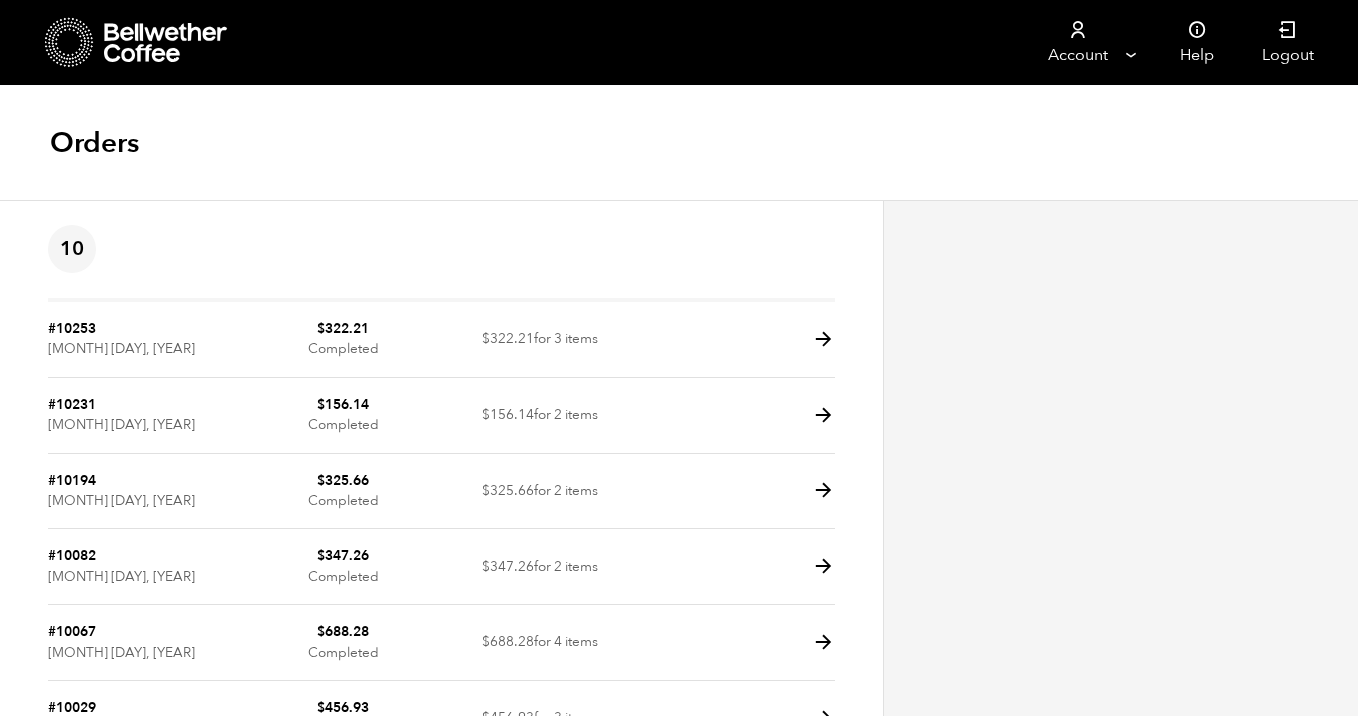 scroll, scrollTop: 0, scrollLeft: 0, axis: both 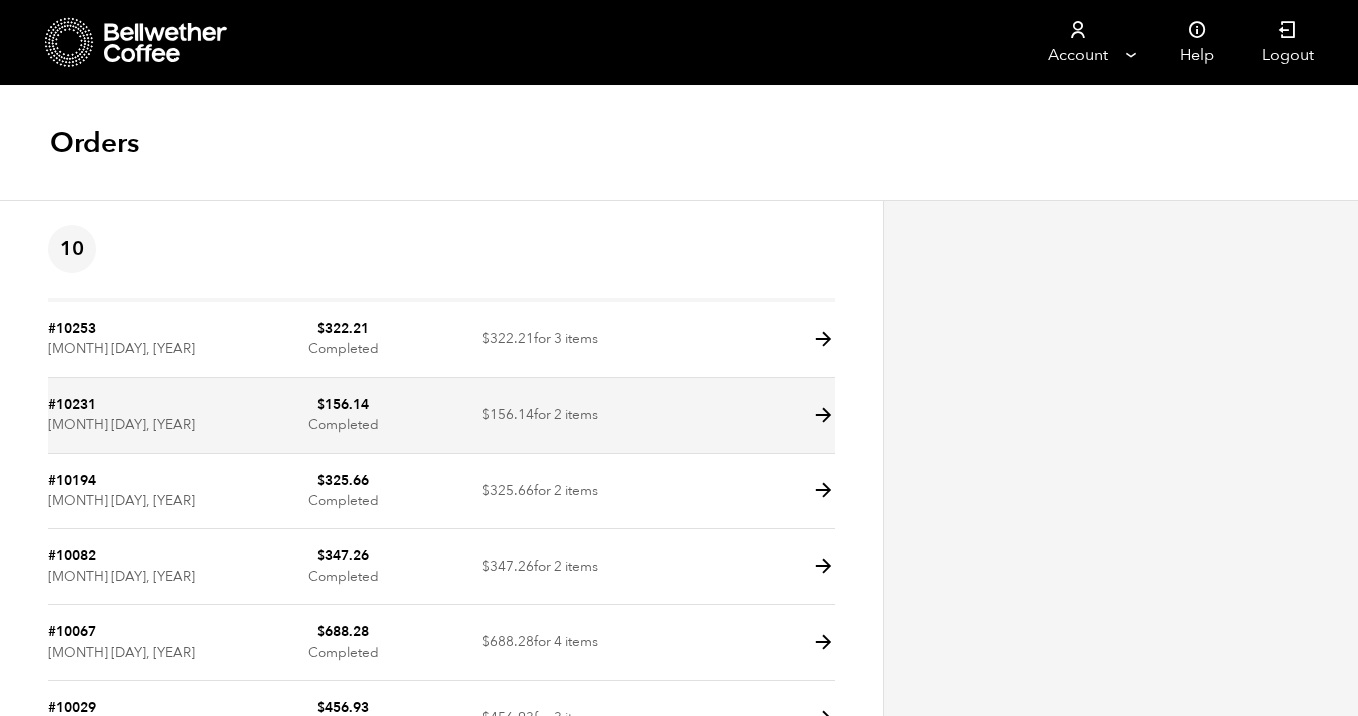 click at bounding box center [823, 415] 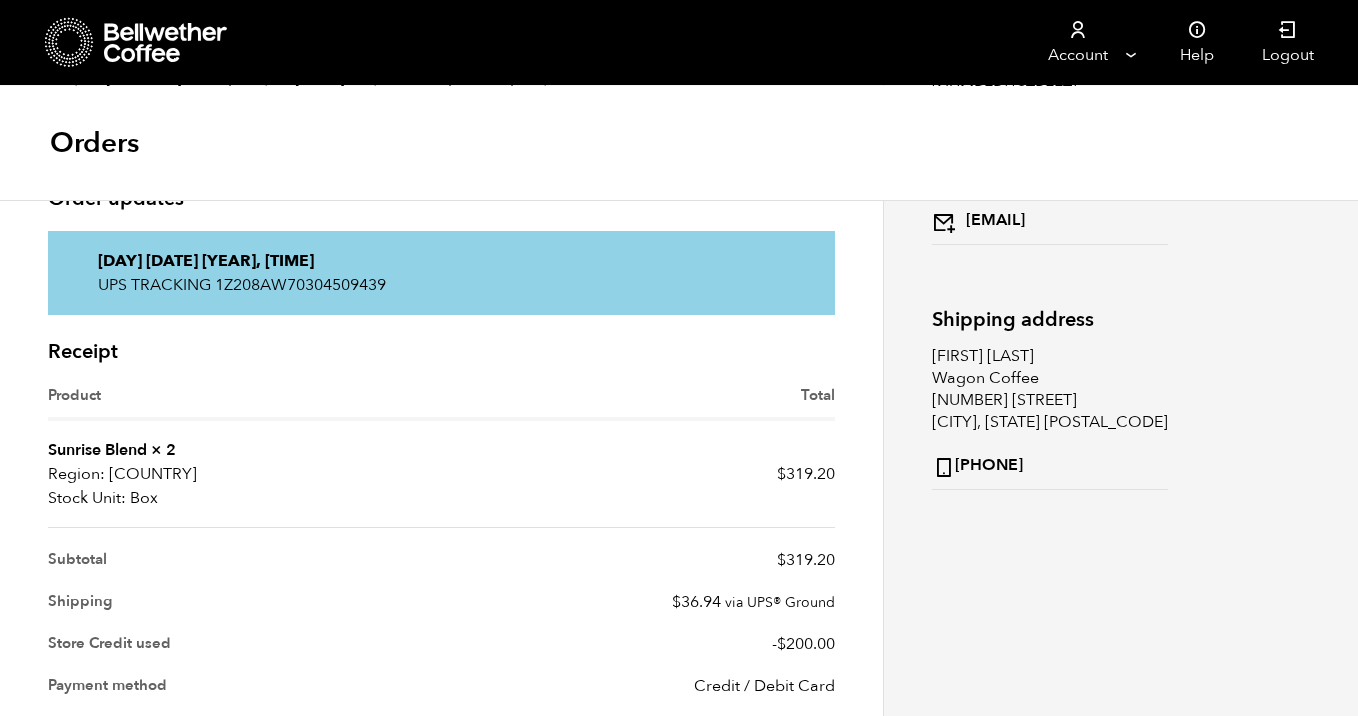 scroll, scrollTop: 0, scrollLeft: 0, axis: both 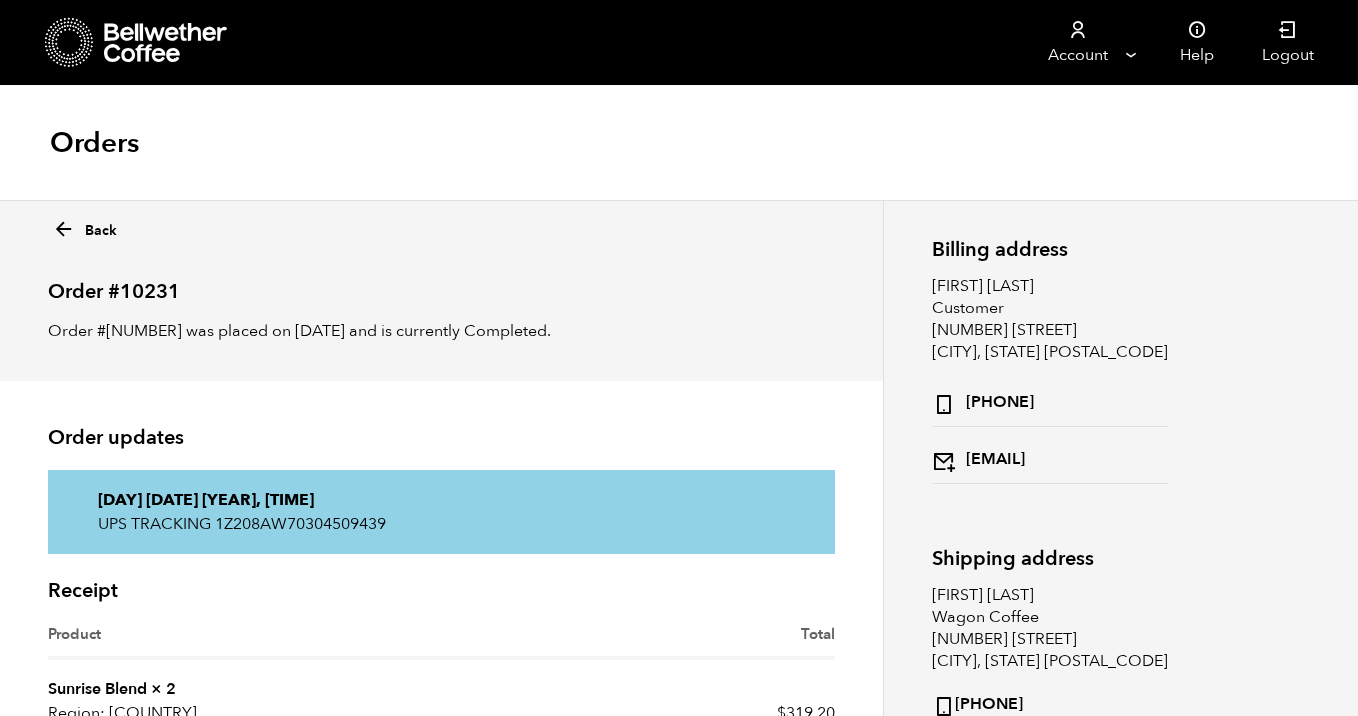 click at bounding box center (63, 229) 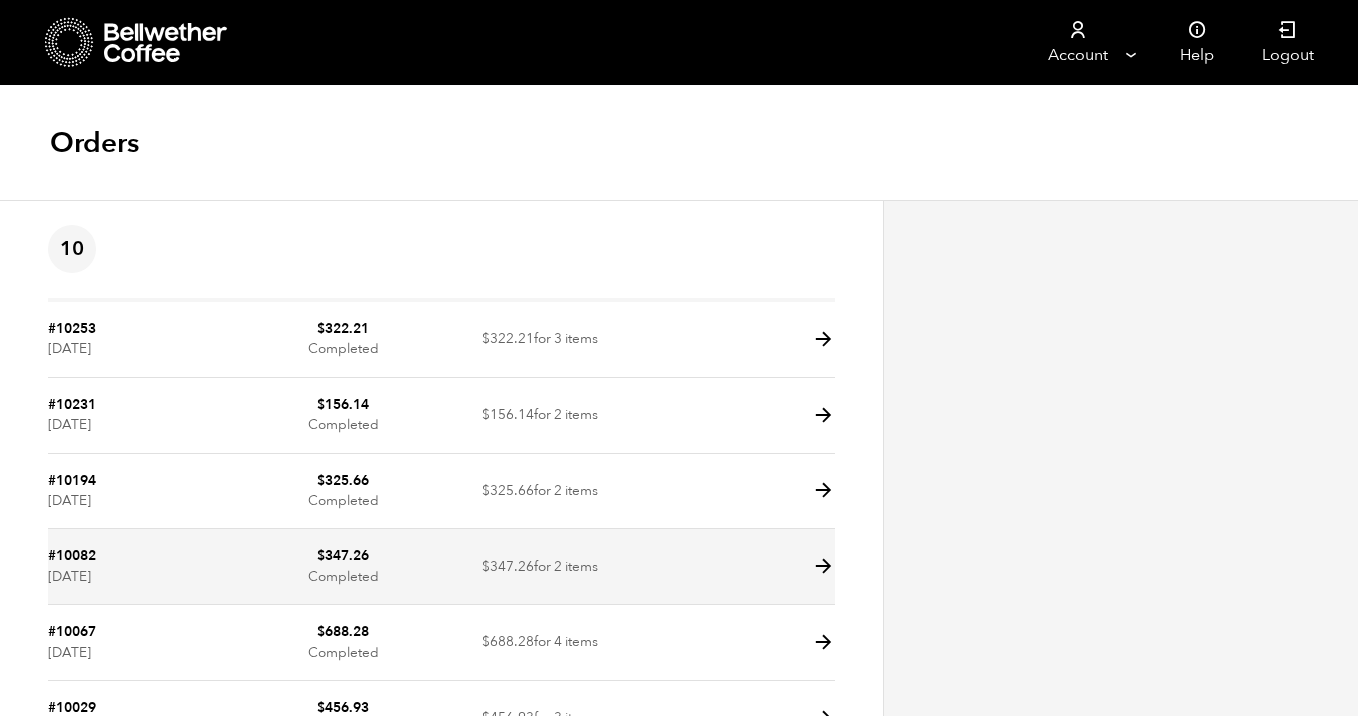 scroll, scrollTop: 0, scrollLeft: 0, axis: both 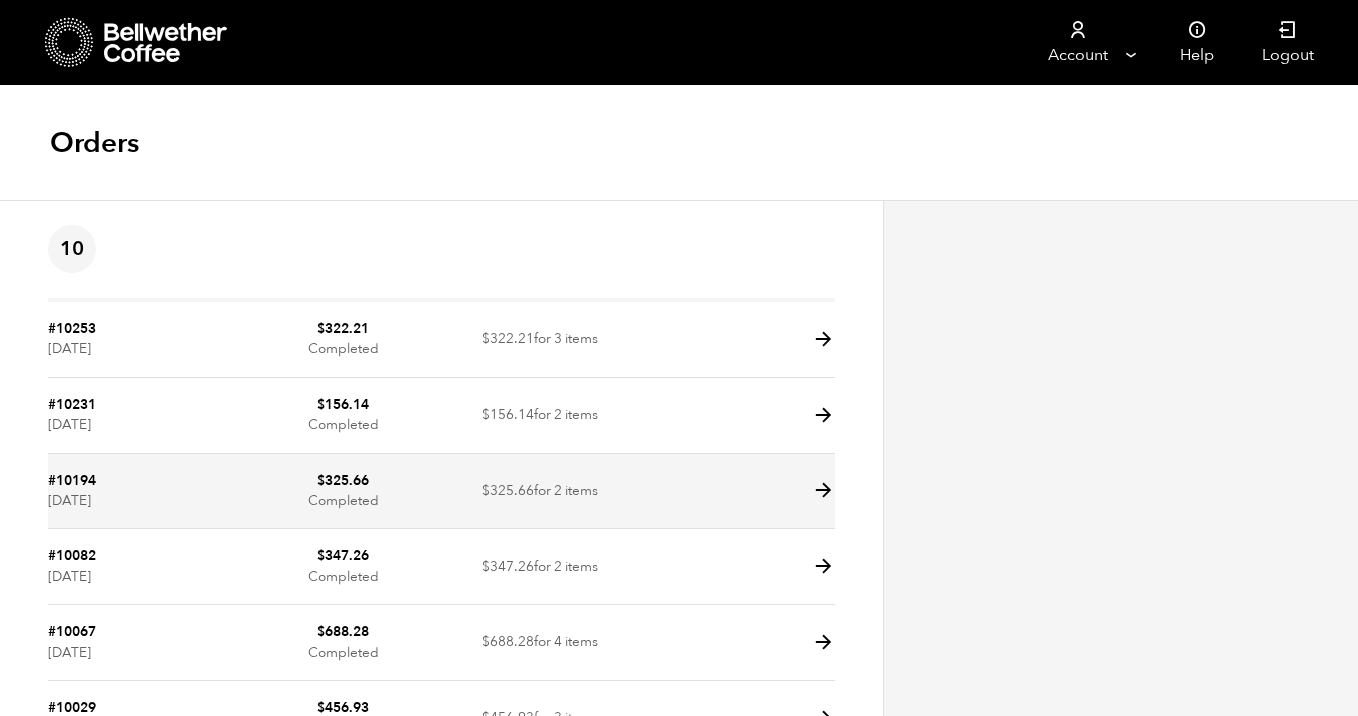 click at bounding box center [823, 490] 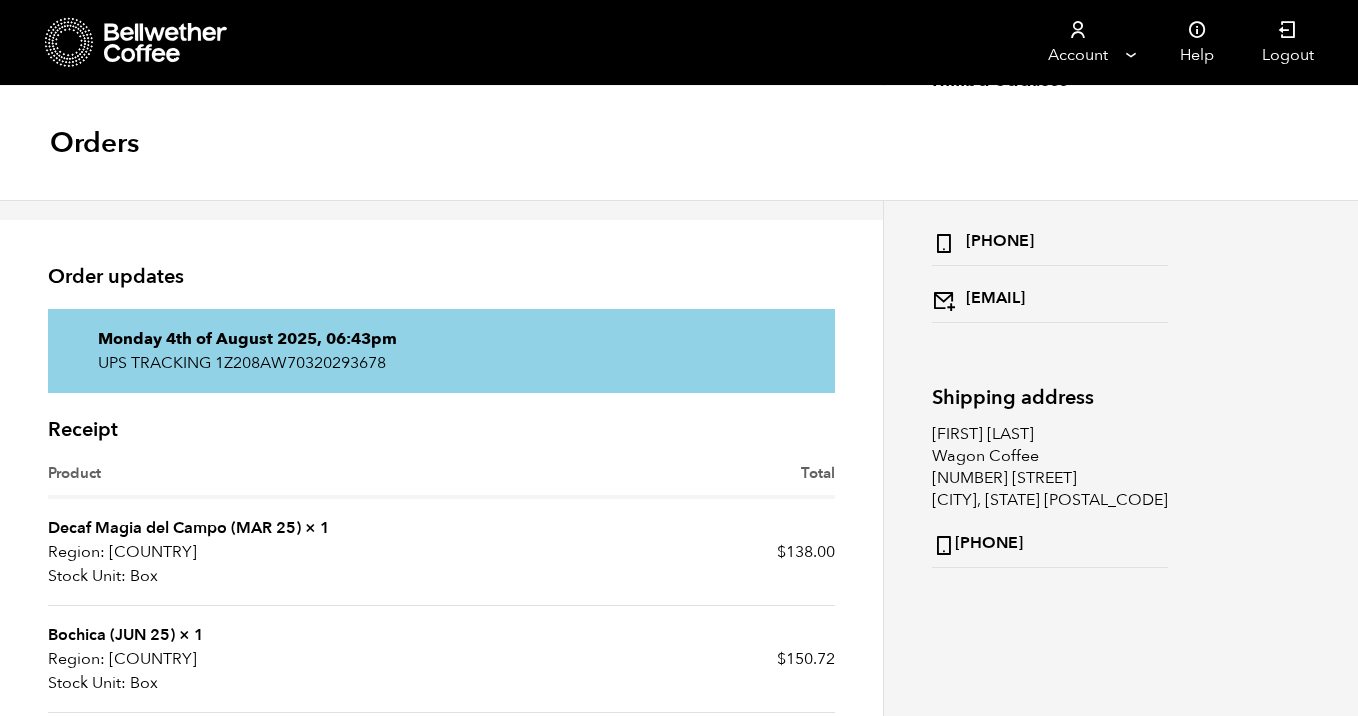 scroll, scrollTop: 0, scrollLeft: 0, axis: both 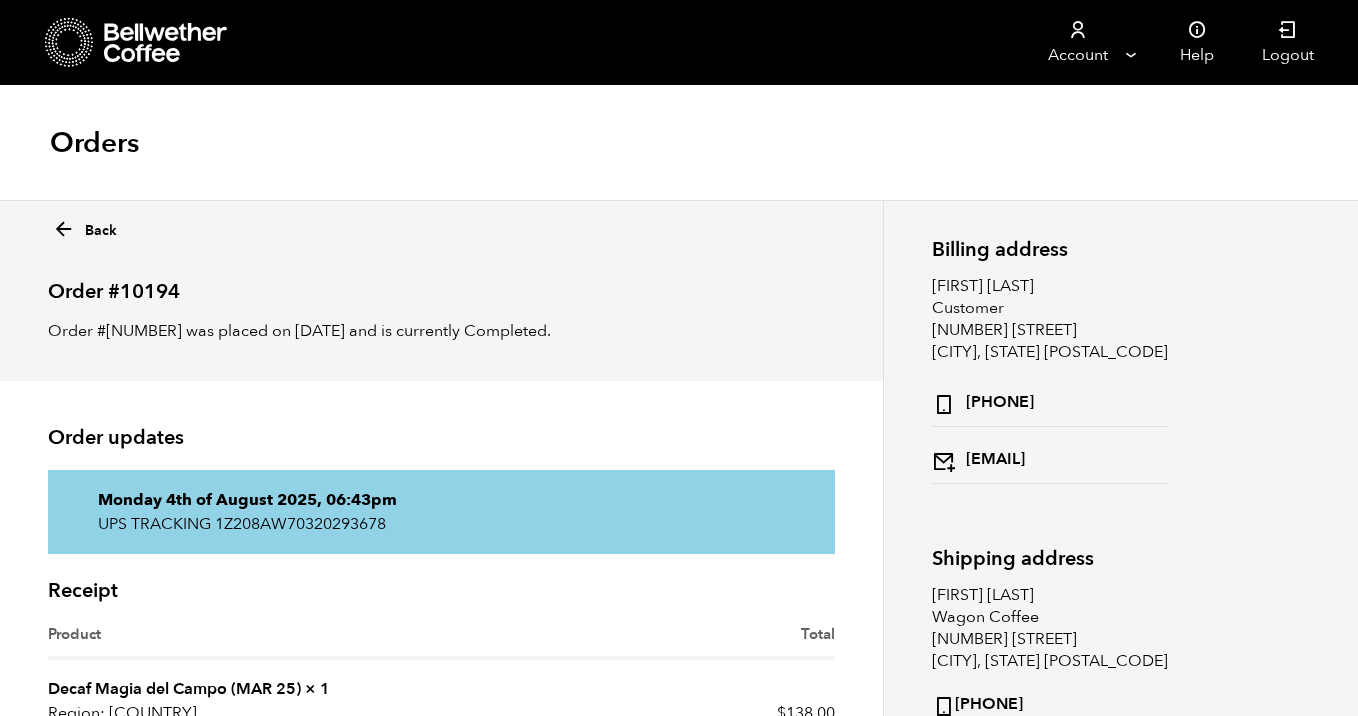 click at bounding box center [63, 229] 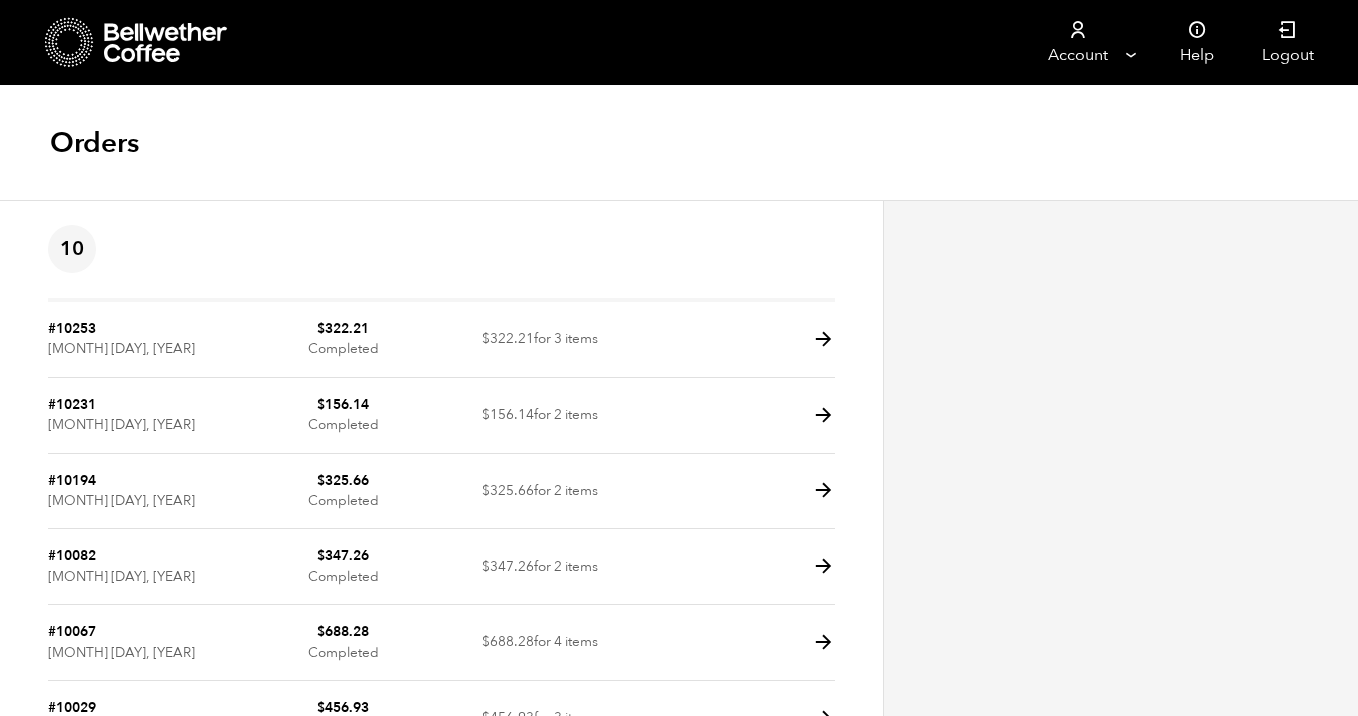 scroll, scrollTop: 0, scrollLeft: 0, axis: both 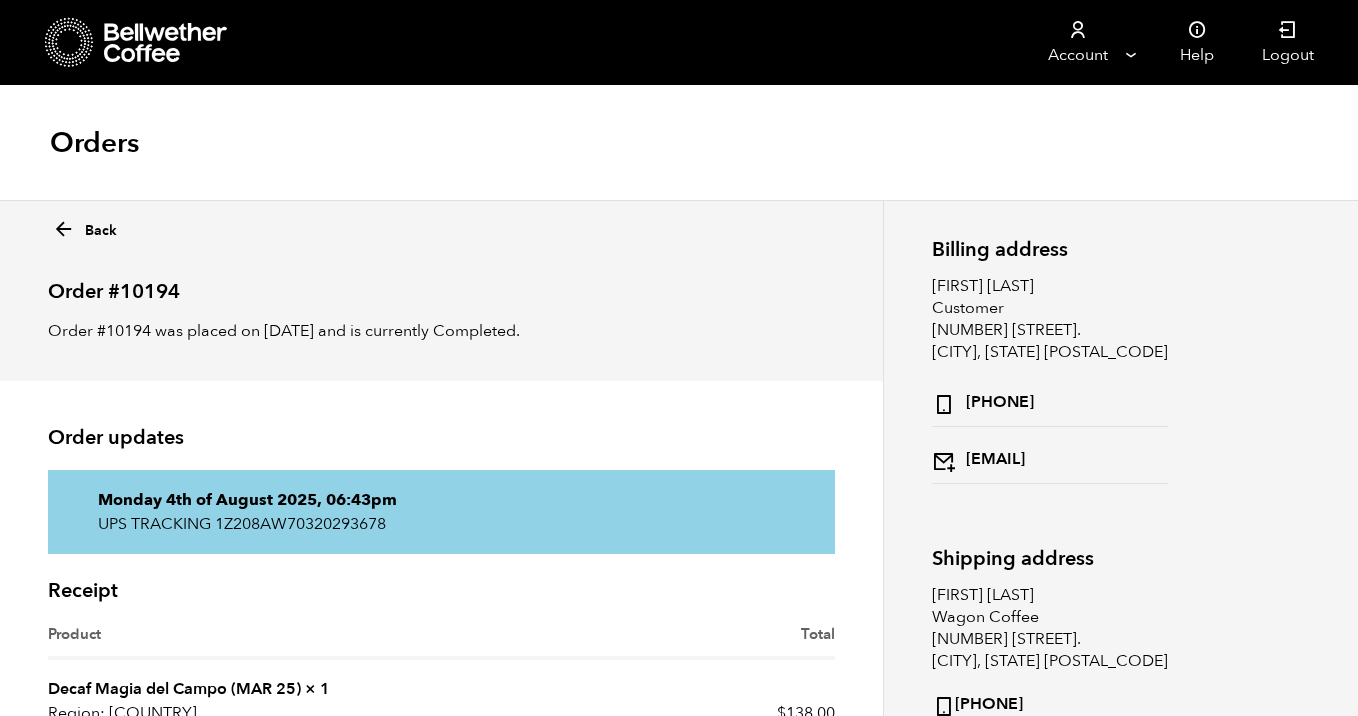 click 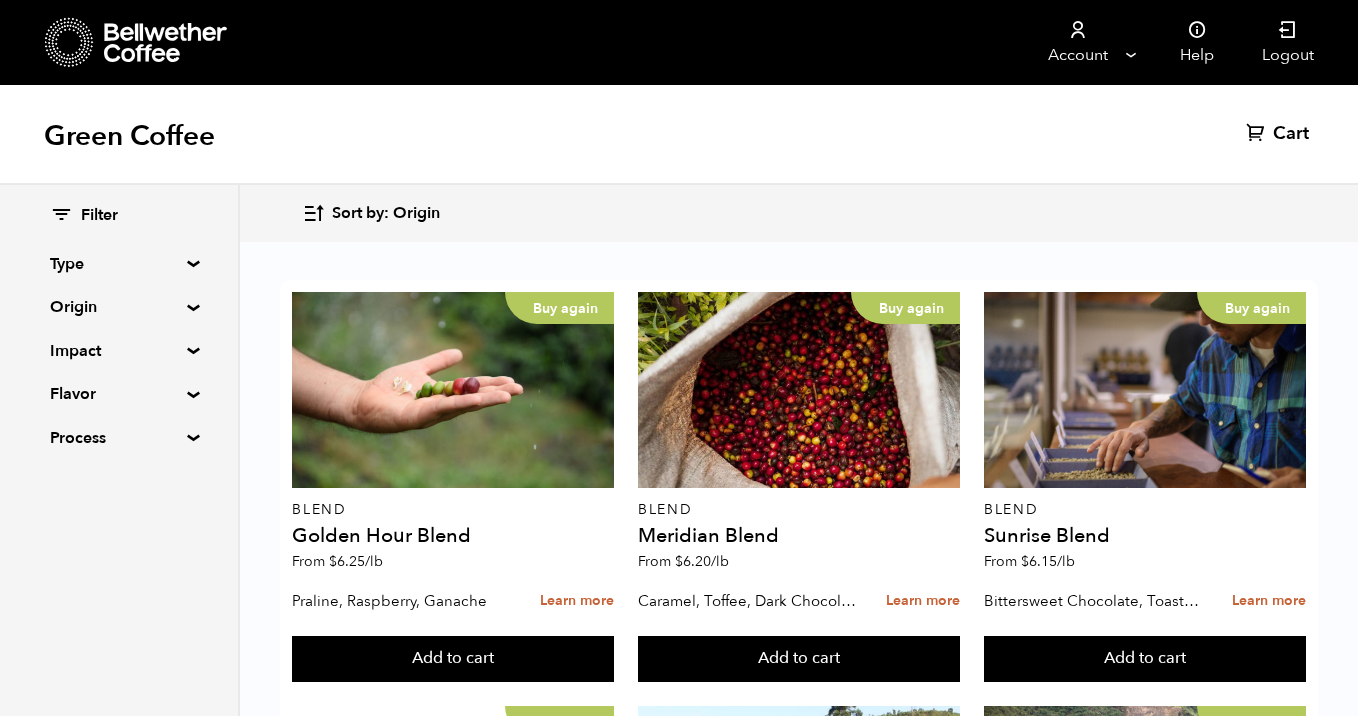 scroll, scrollTop: 30, scrollLeft: 0, axis: vertical 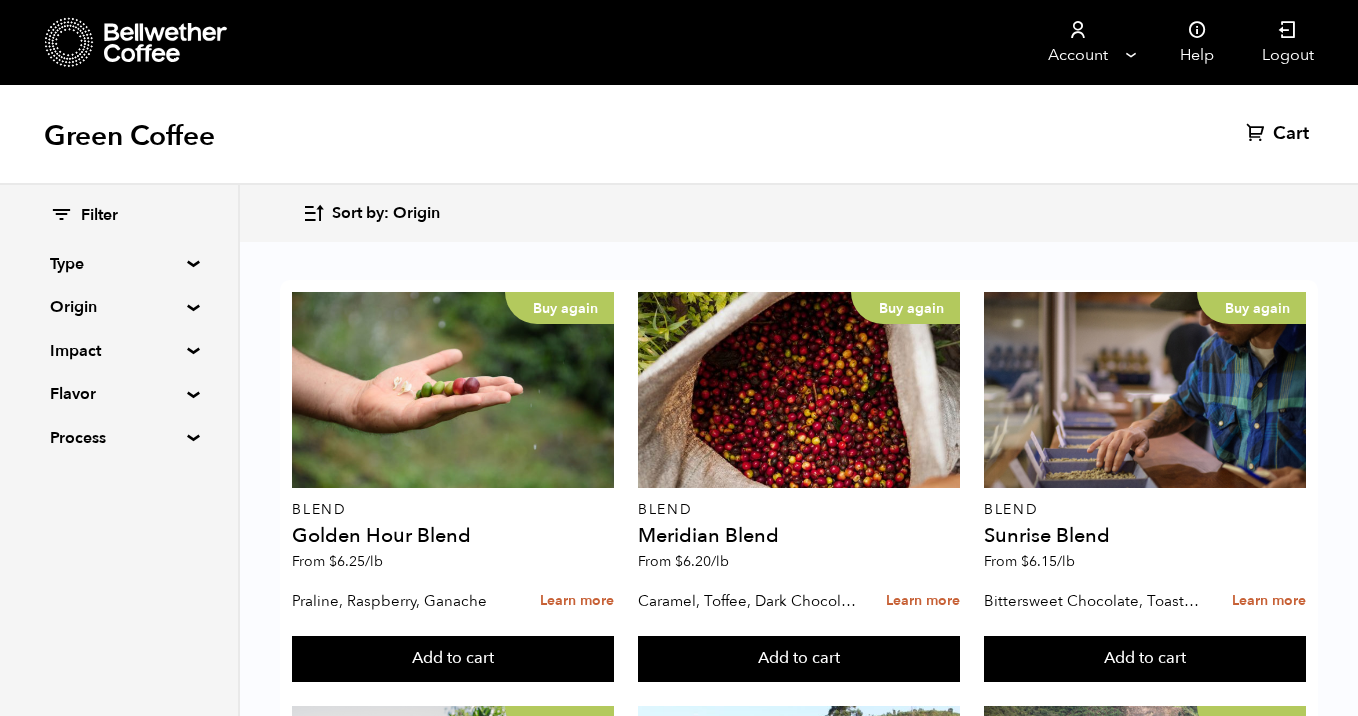 click on "Filter   Type       Blend   Single Origin   Decaf   Seasonal   Year Round Origin       Blend   Brazil   Burundi   Colombia   East Java   El Salvador   Ethiopia   Guatemala   Honduras   Peru   Rwanda   Sumatra   Tanzania Impact       Fair Trade   Organic   Women's Lot   Living Income Pricing   Farmer Impact Fund Flavor       Chocolate   Citrus Fruit   Floral   Fruity   Nutty   Sweet Process       Natural   Washed   Wet-hulled" at bounding box center (119, 327) 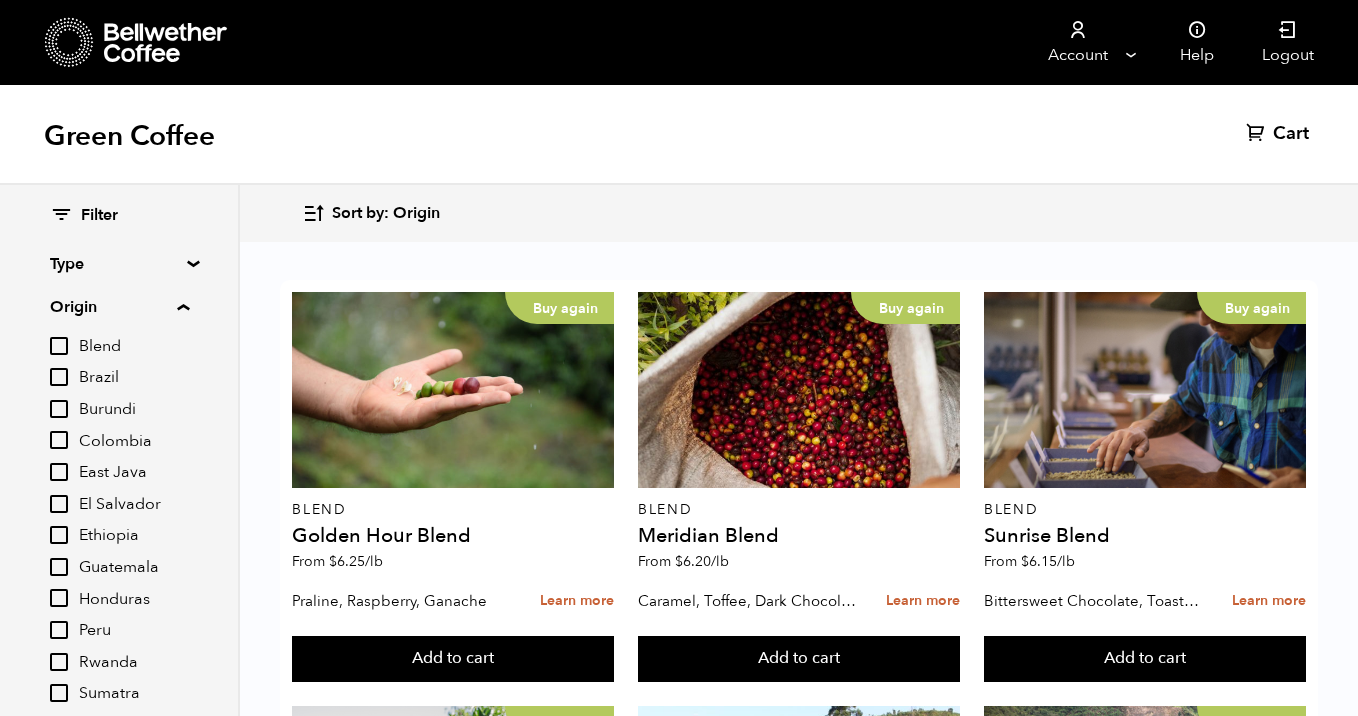 click on "Honduras" at bounding box center (59, 598) 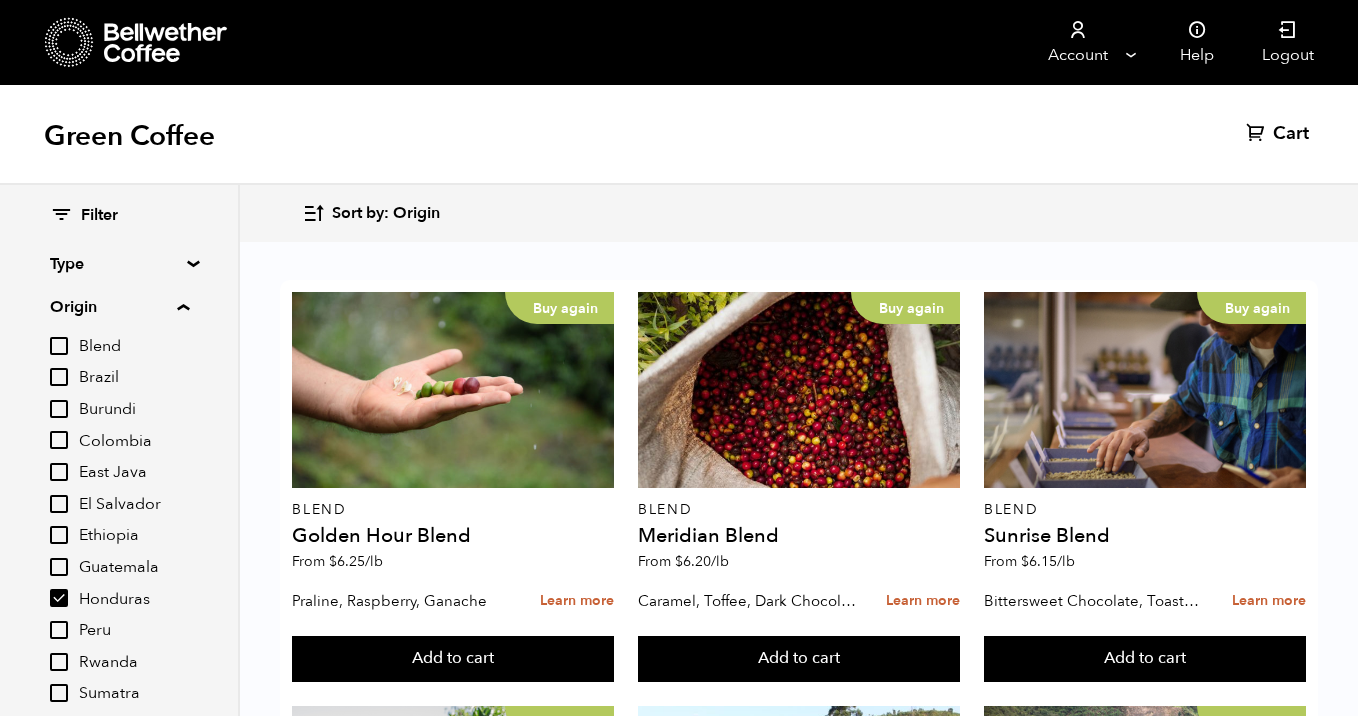 scroll, scrollTop: 30, scrollLeft: 0, axis: vertical 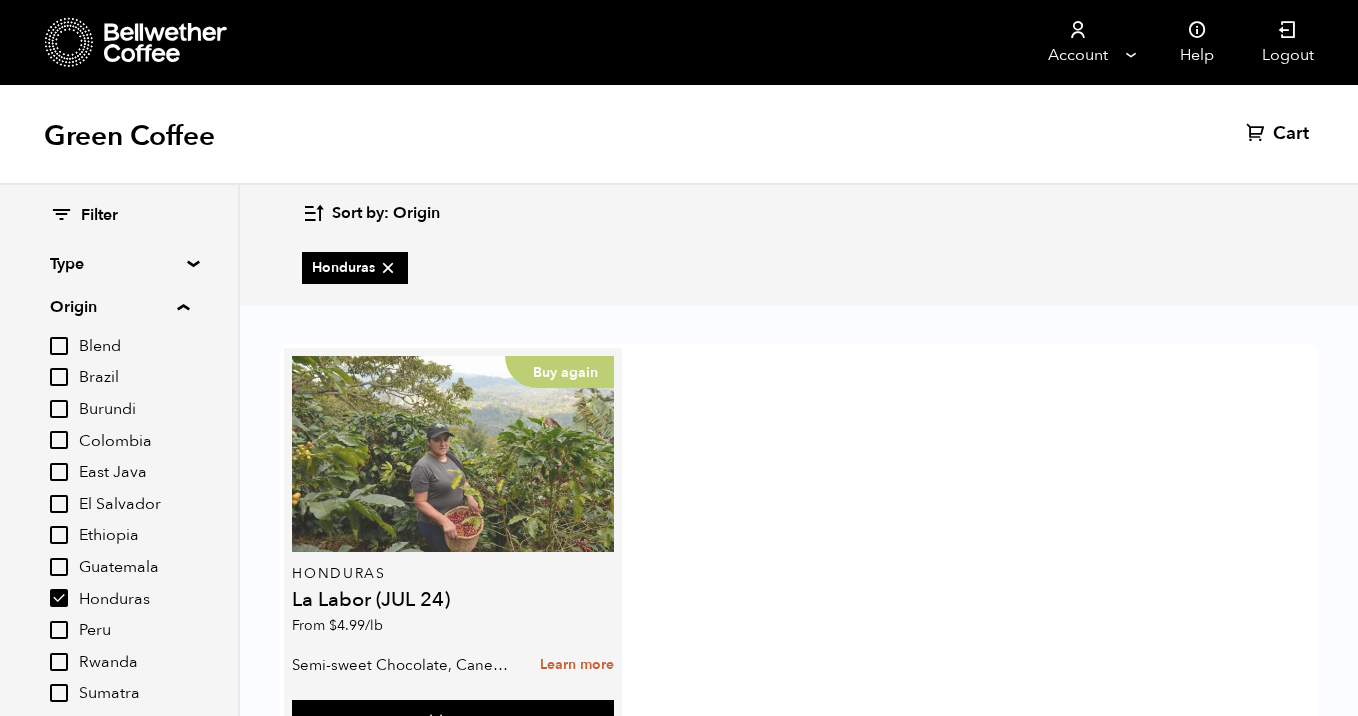 click on "Buy again" at bounding box center [453, 454] 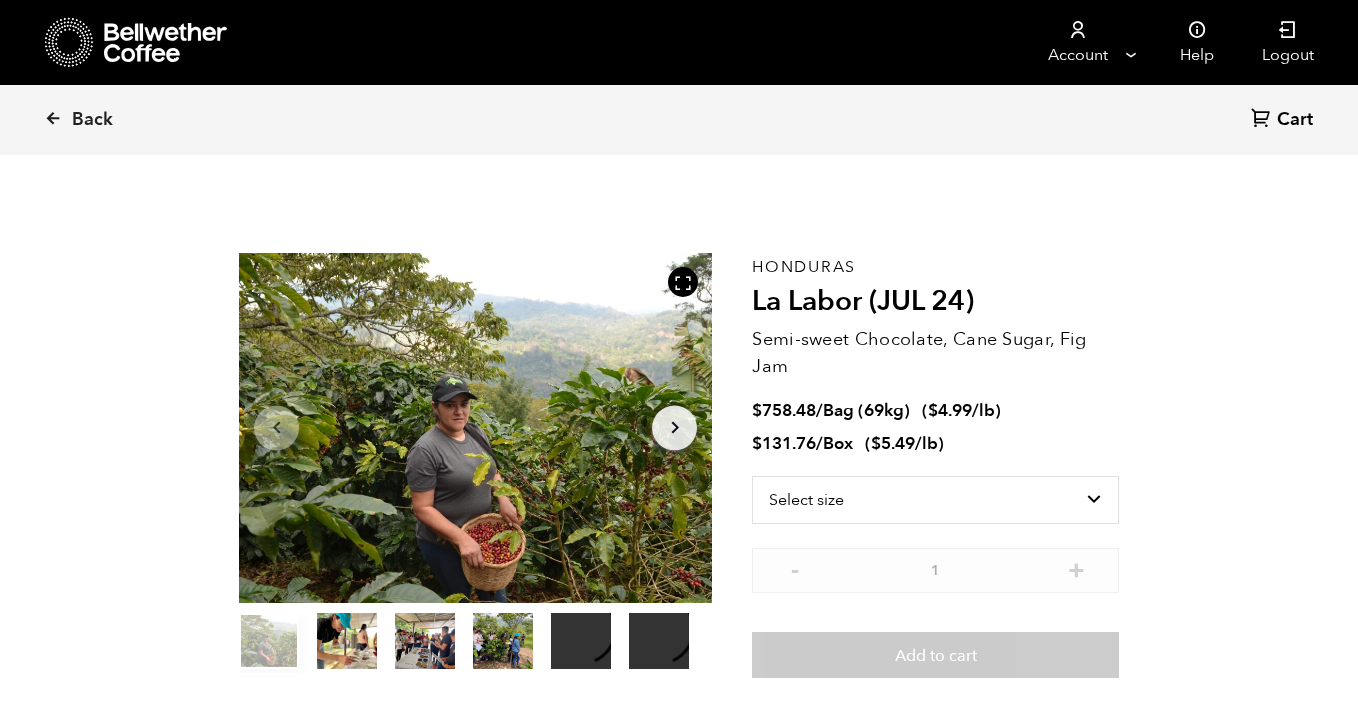 scroll, scrollTop: 0, scrollLeft: 0, axis: both 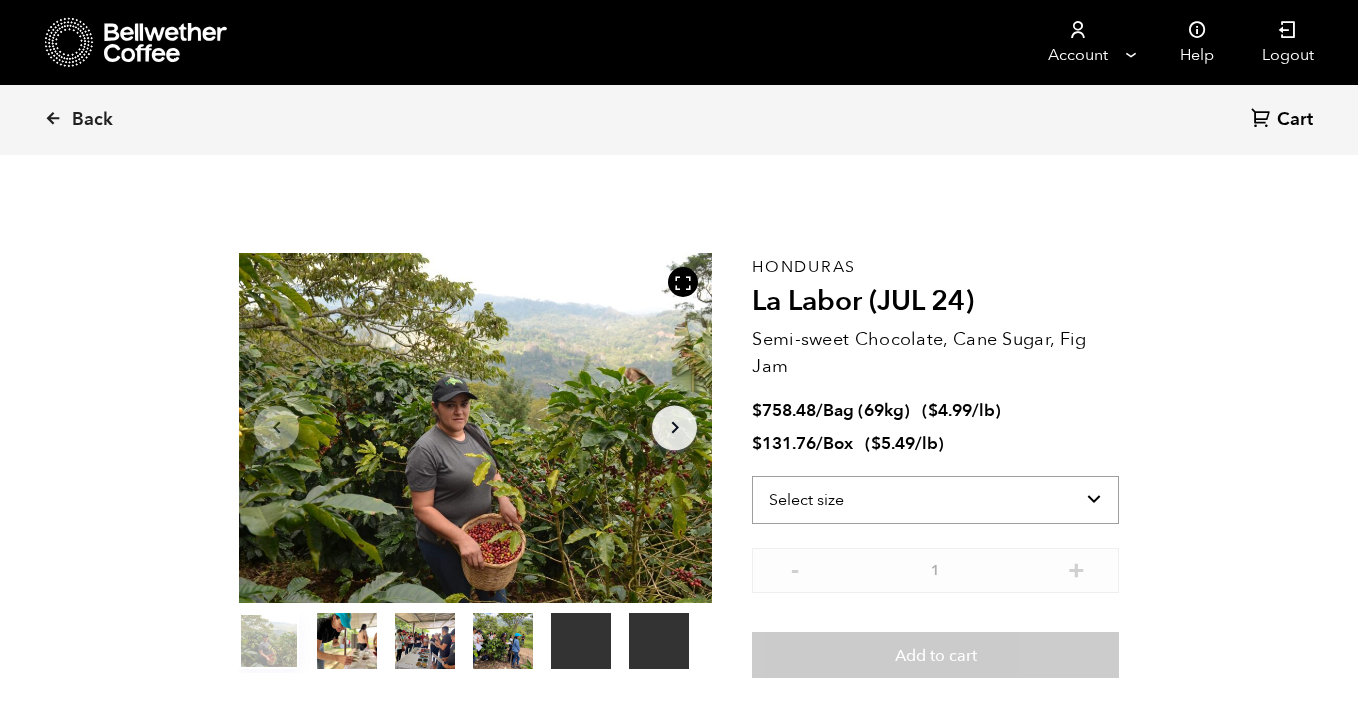click on "Select size   Bag (69kg) (152 lbs) Box (24 lbs)" at bounding box center (935, 500) 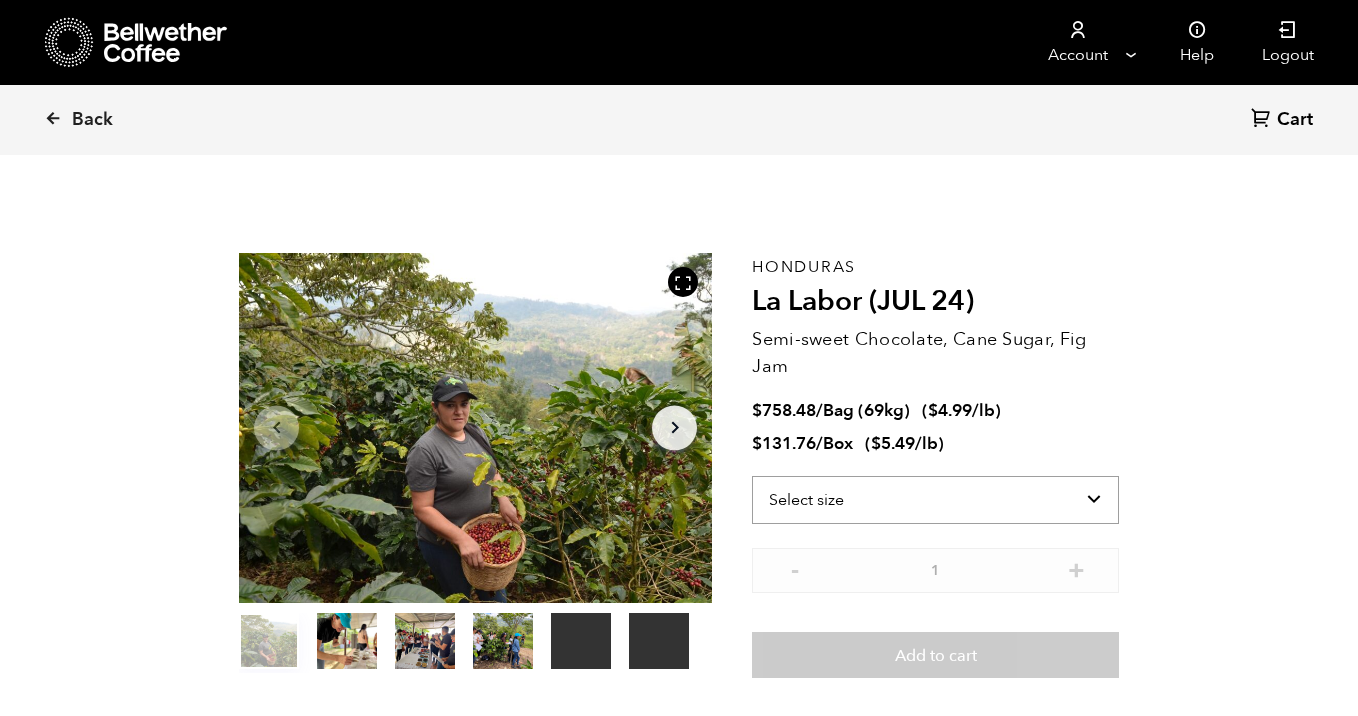 select on "box" 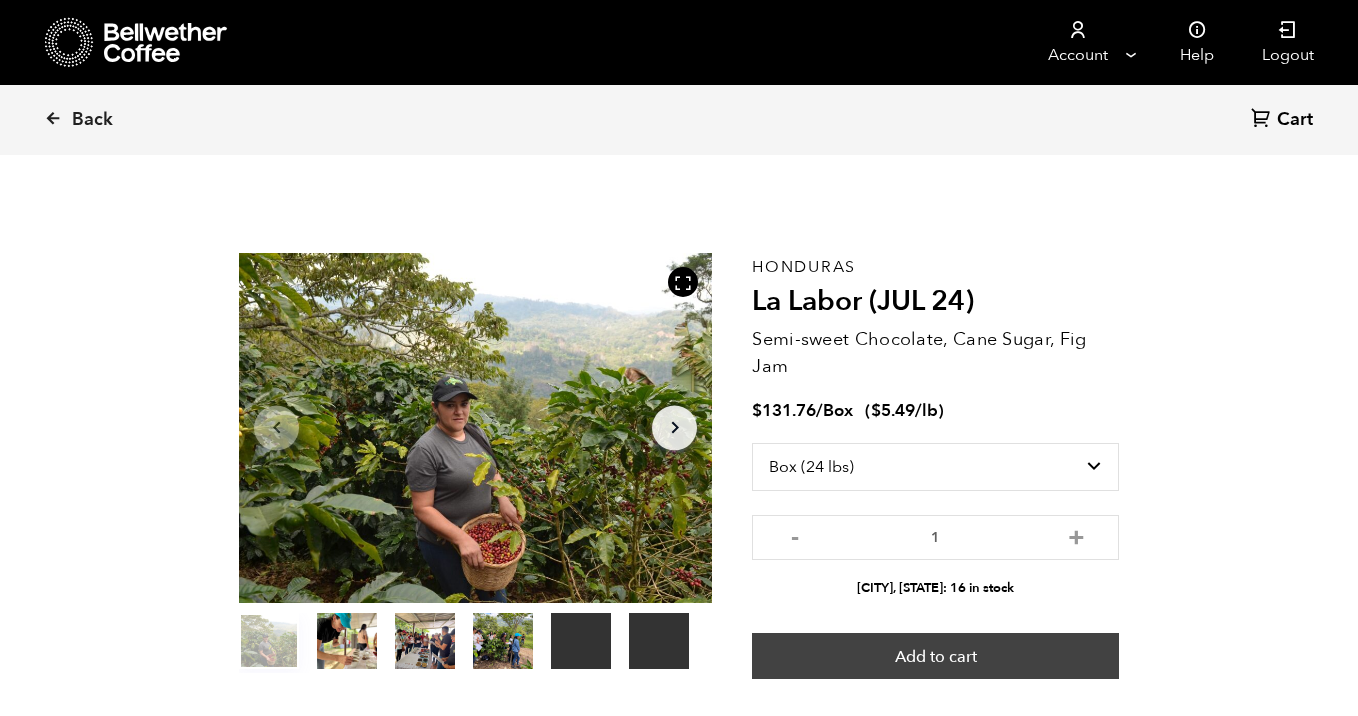 click on "Add to cart" at bounding box center (935, 656) 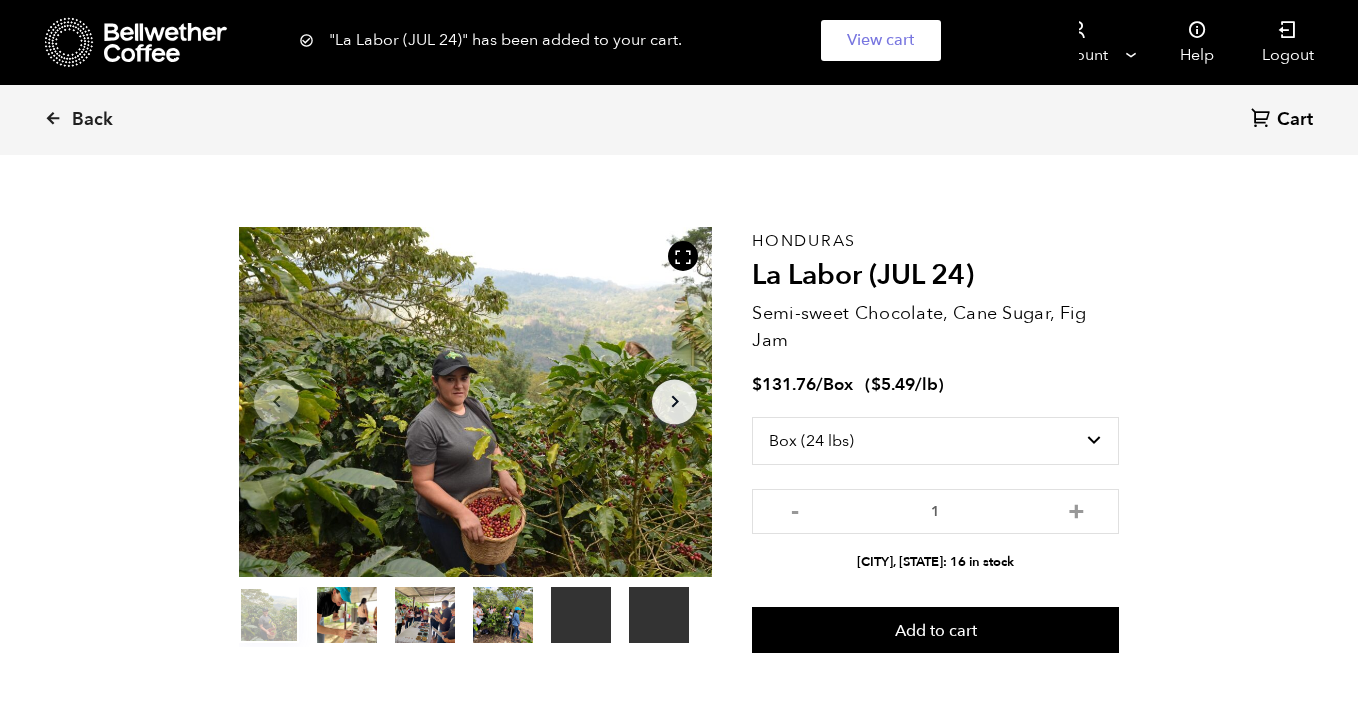 scroll, scrollTop: 41, scrollLeft: 0, axis: vertical 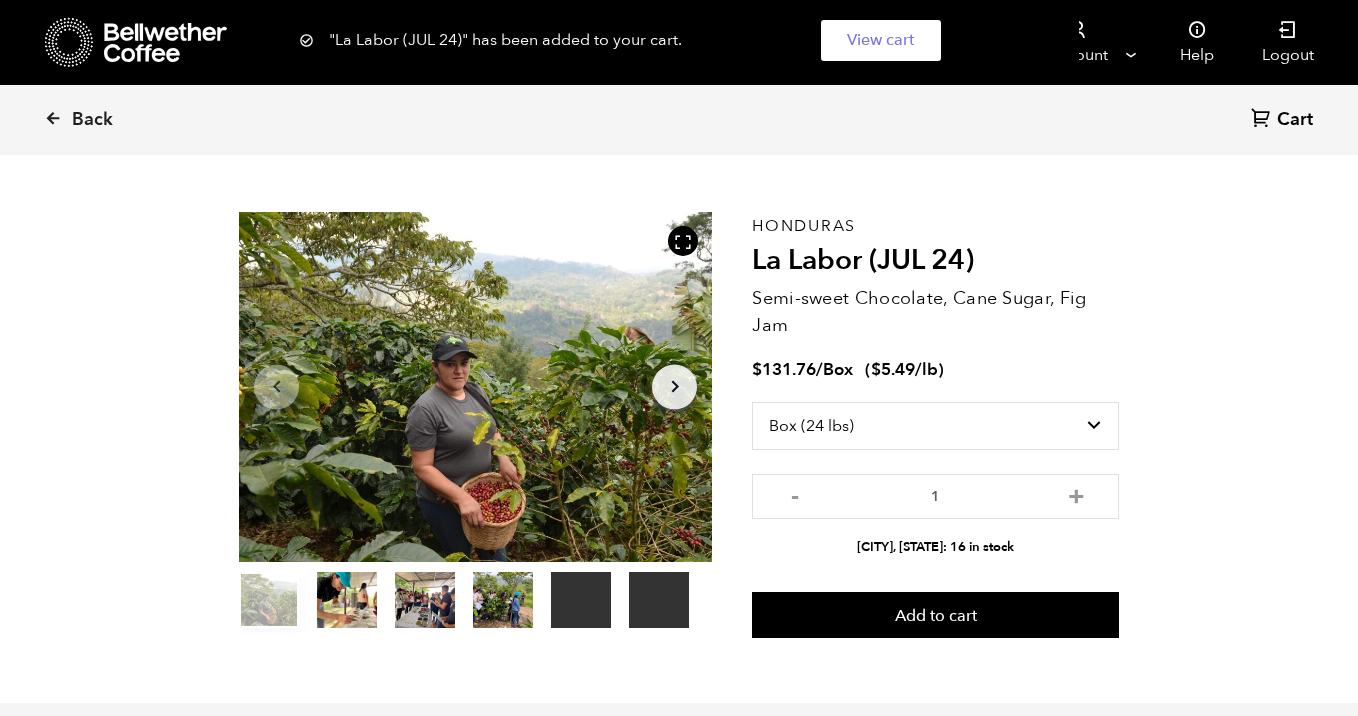 click on "Cart" at bounding box center [1295, 120] 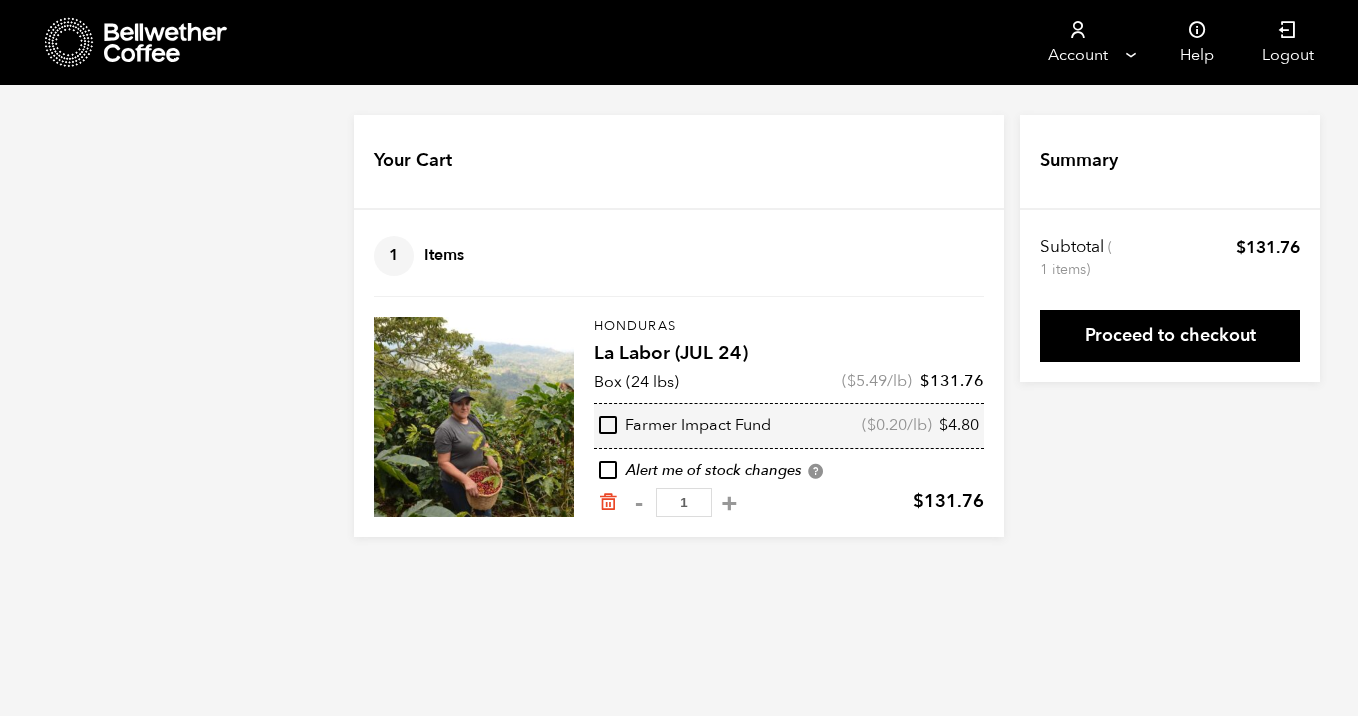 scroll, scrollTop: 0, scrollLeft: 0, axis: both 